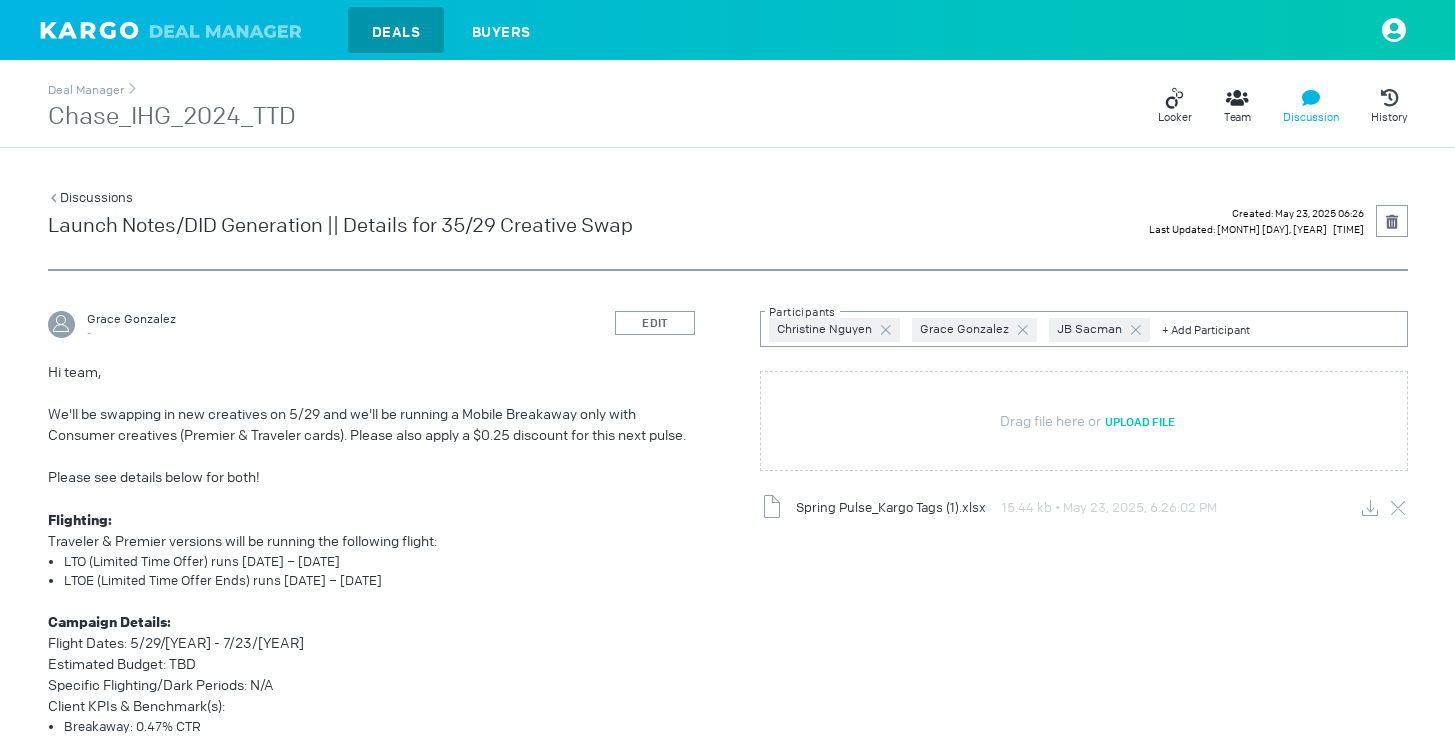 scroll, scrollTop: 815, scrollLeft: 0, axis: vertical 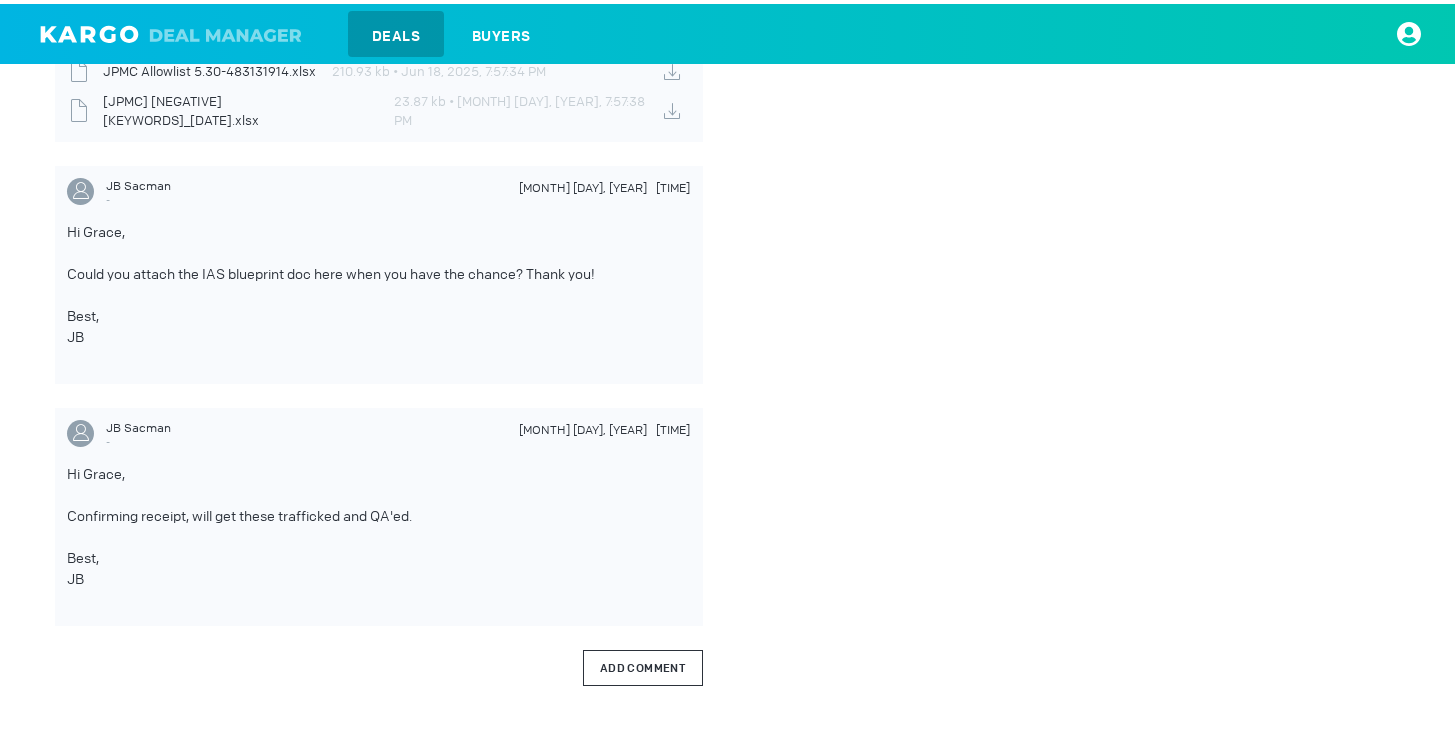 click on "Add Comment" at bounding box center [643, 664] 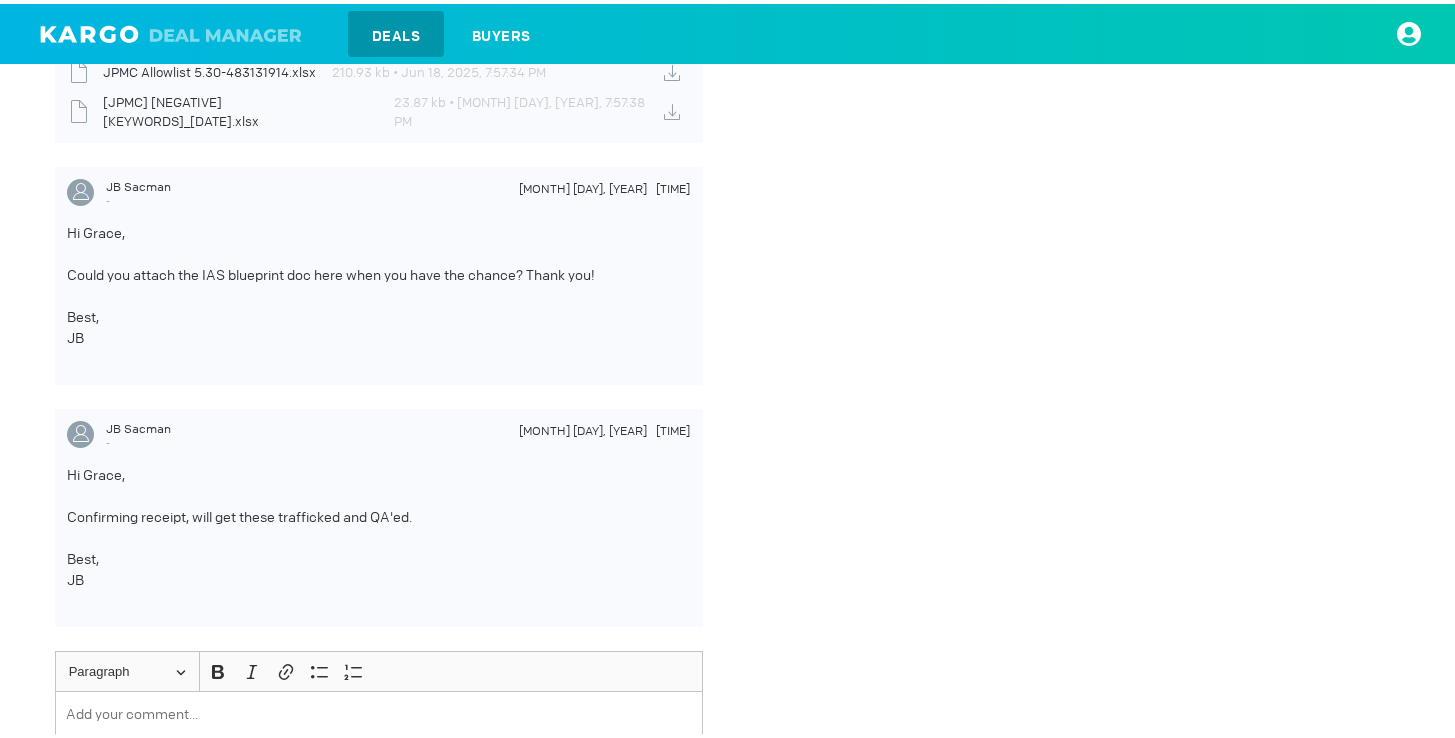 scroll, scrollTop: 2235, scrollLeft: 0, axis: vertical 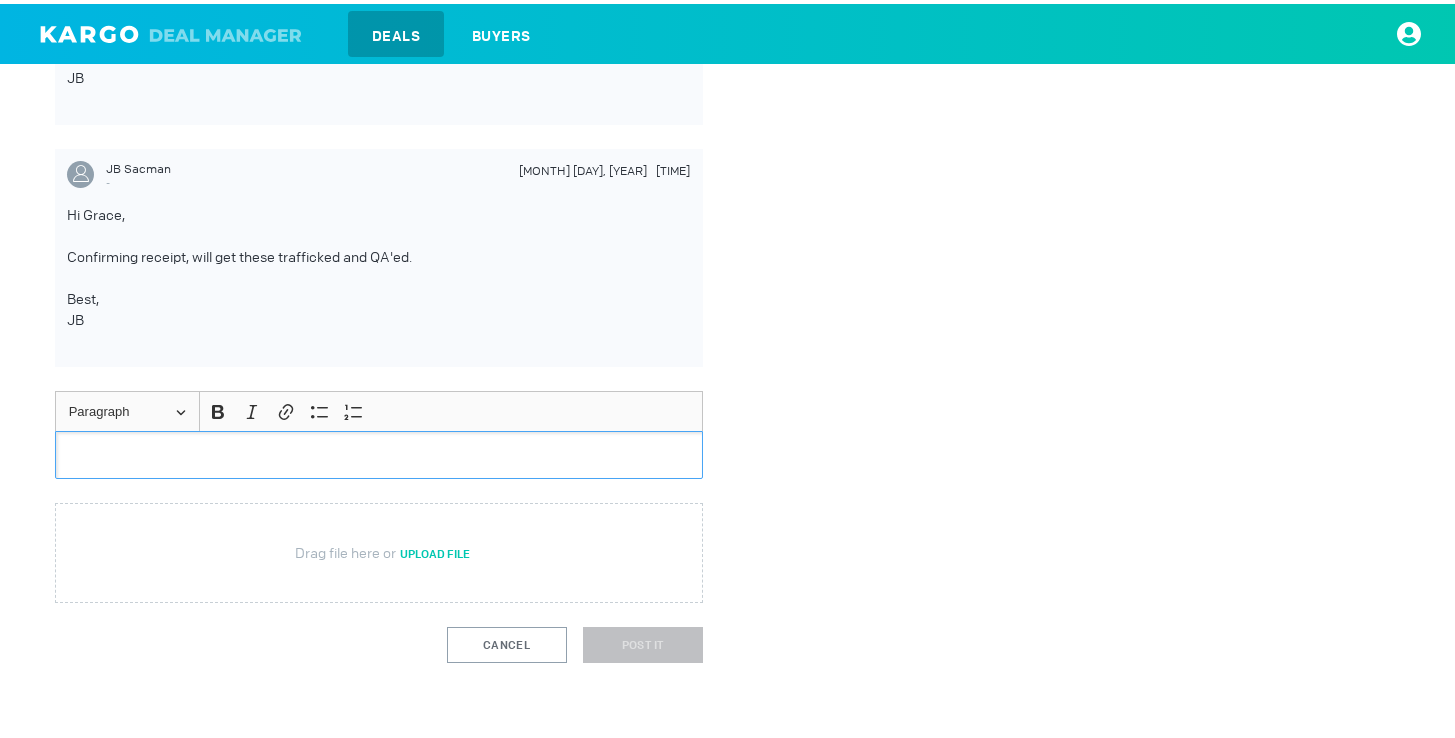 click at bounding box center [379, 450] 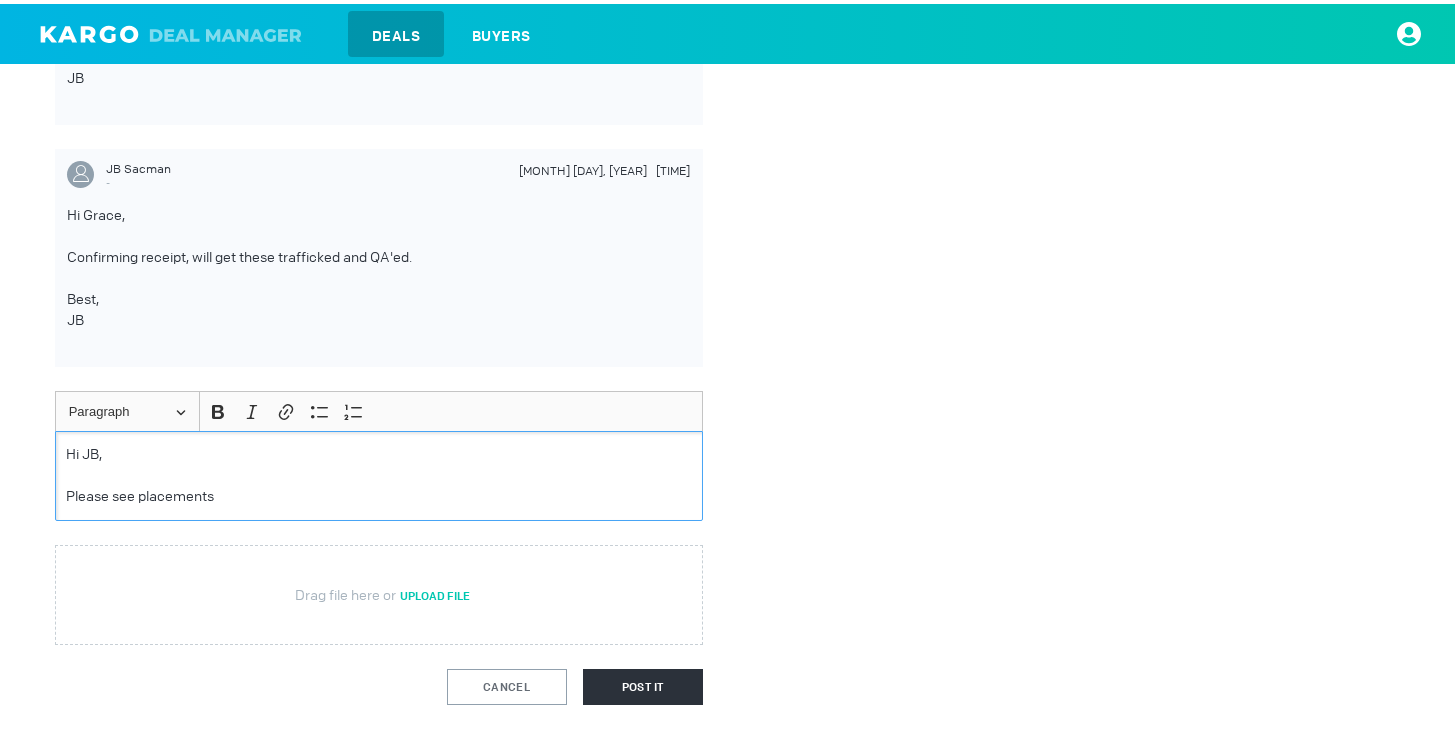 drag, startPoint x: 130, startPoint y: 482, endPoint x: 293, endPoint y: 479, distance: 163.0276 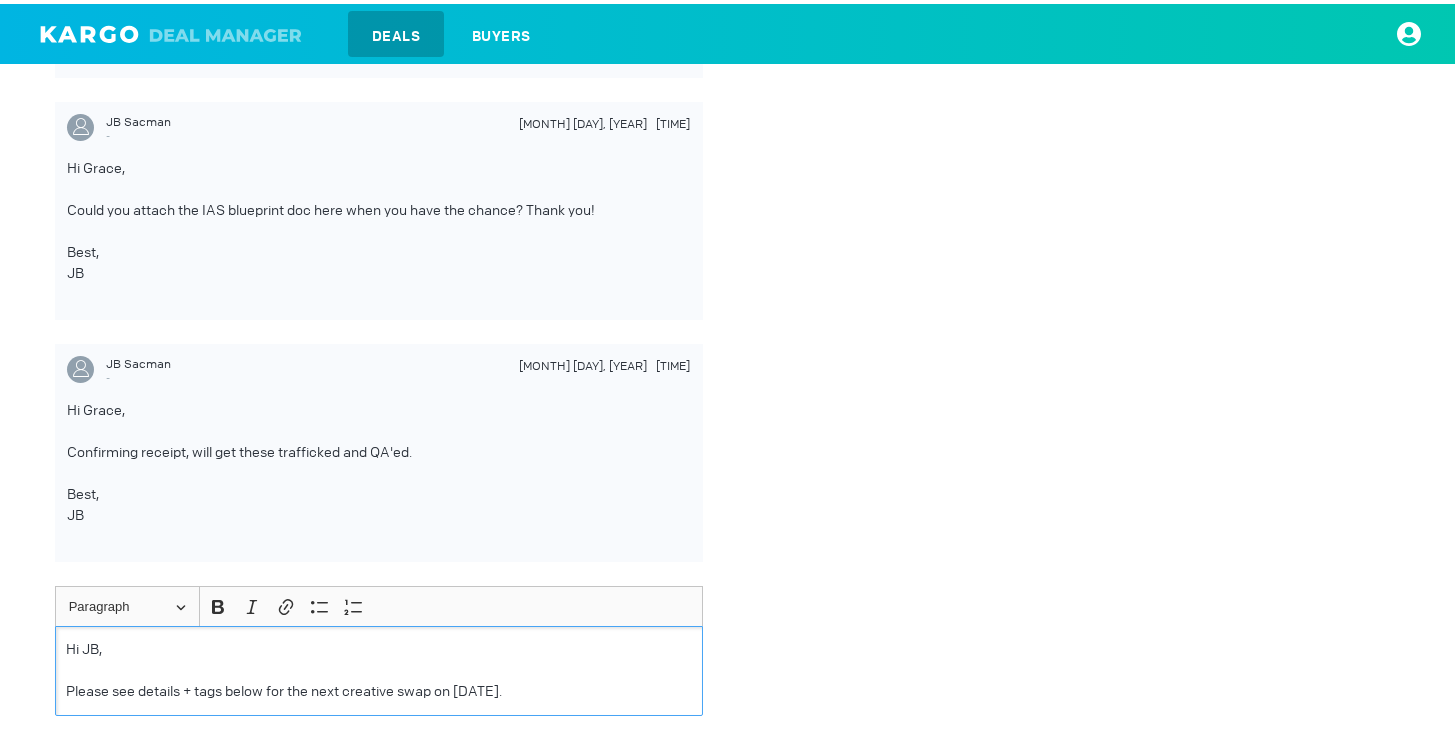 scroll, scrollTop: 2277, scrollLeft: 0, axis: vertical 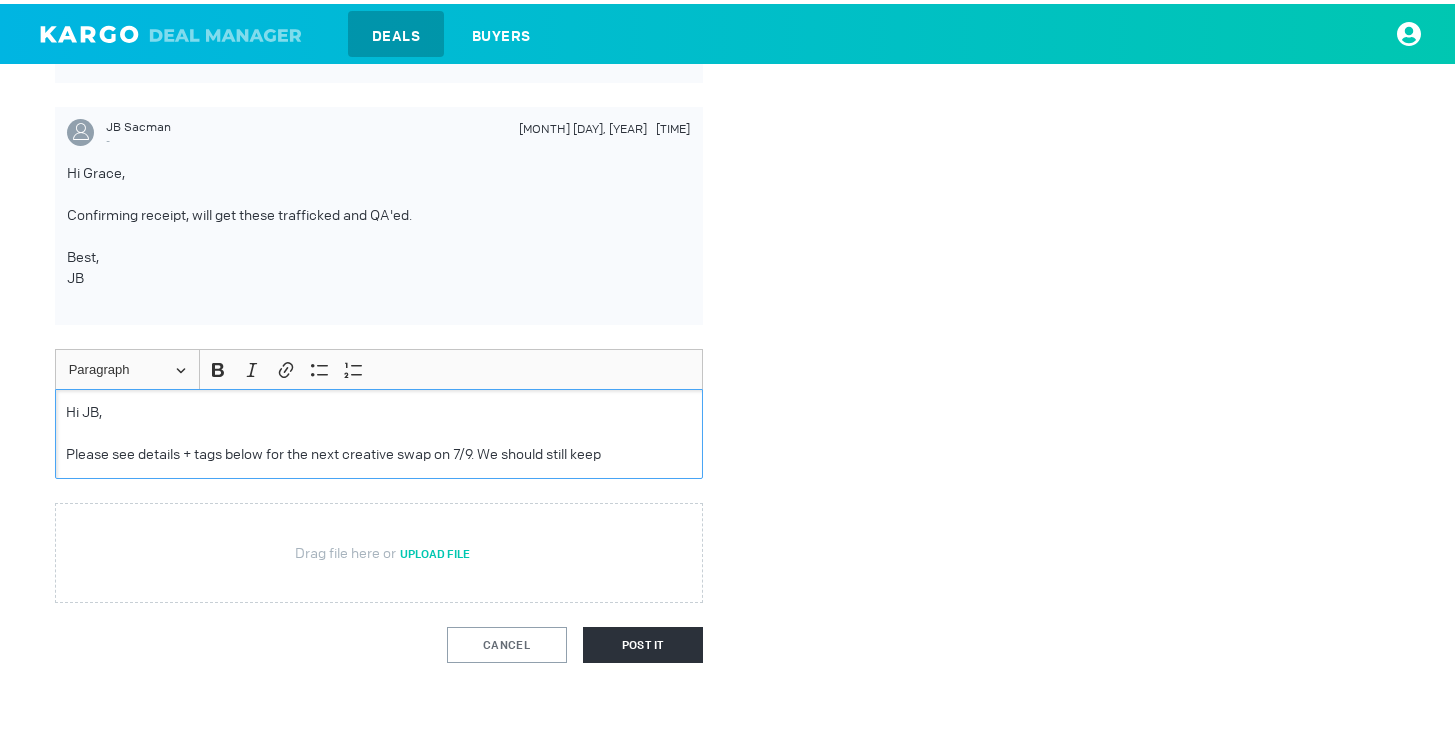 drag, startPoint x: 478, startPoint y: 438, endPoint x: 716, endPoint y: 432, distance: 238.07562 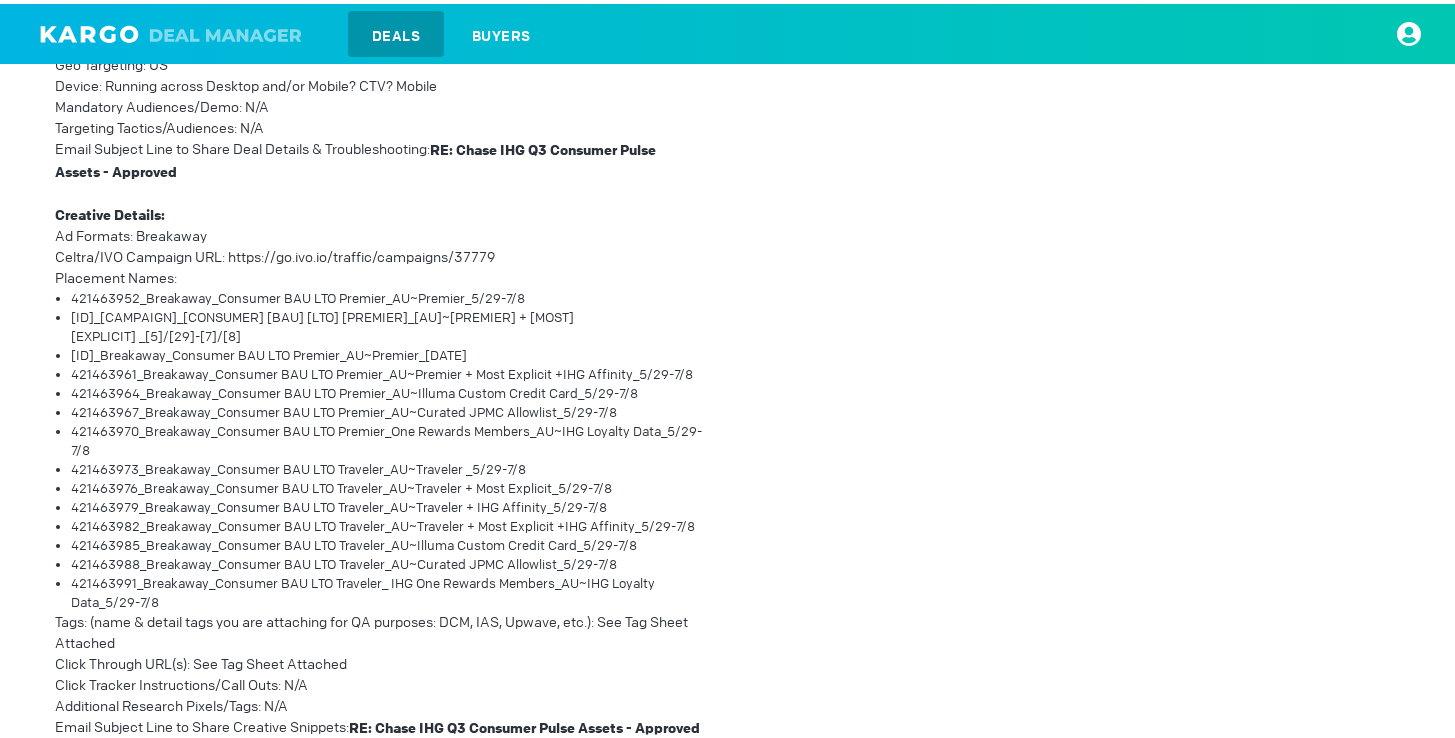 scroll, scrollTop: 963, scrollLeft: 0, axis: vertical 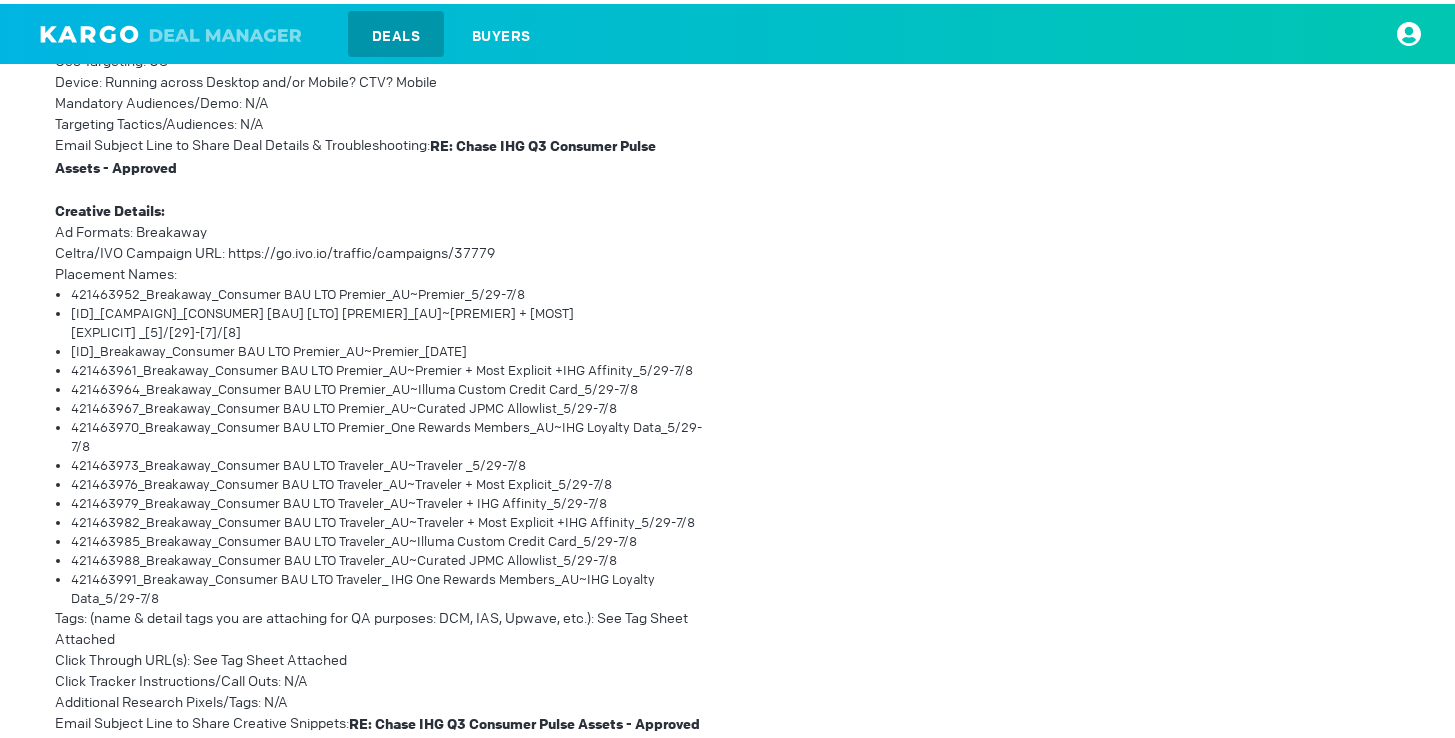 drag, startPoint x: 45, startPoint y: 198, endPoint x: 623, endPoint y: 622, distance: 716.8403 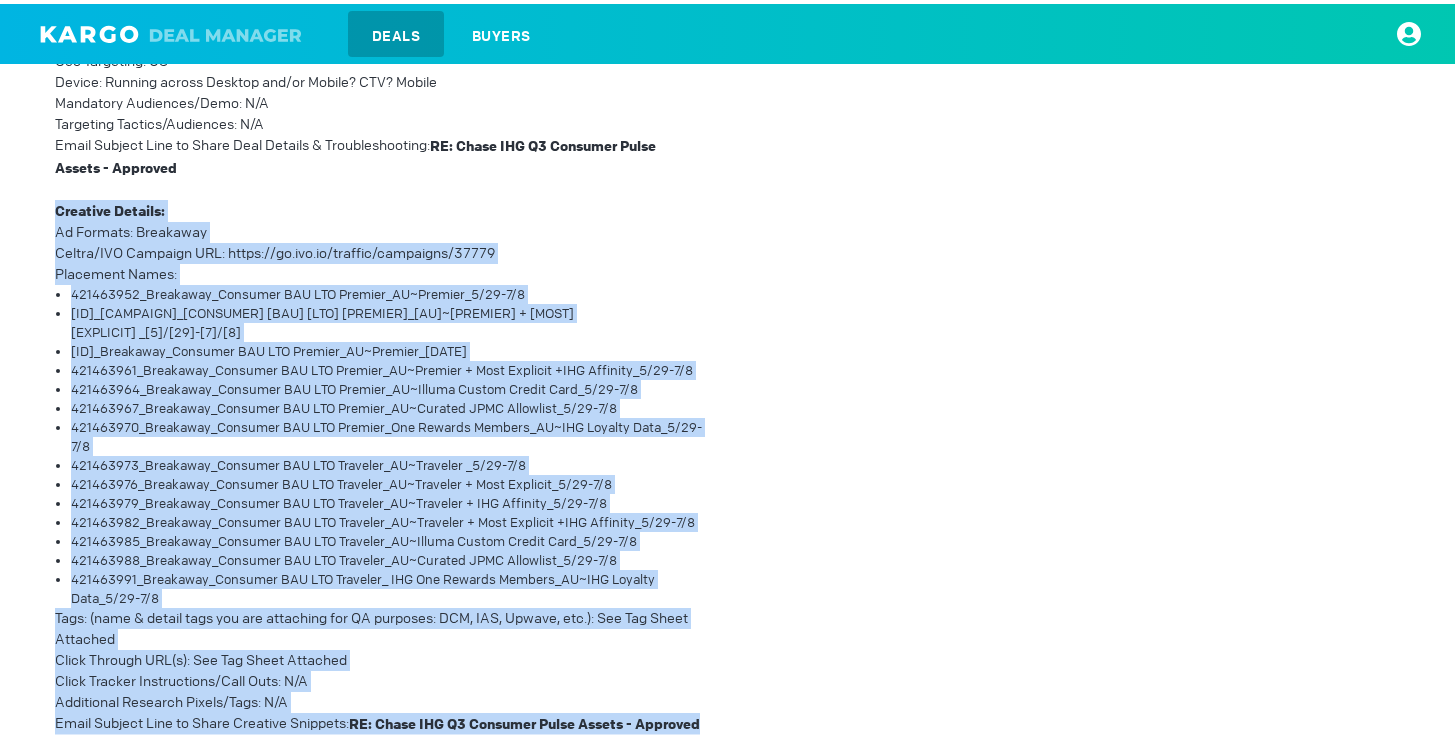 drag, startPoint x: 46, startPoint y: 203, endPoint x: 256, endPoint y: 715, distance: 553.3932 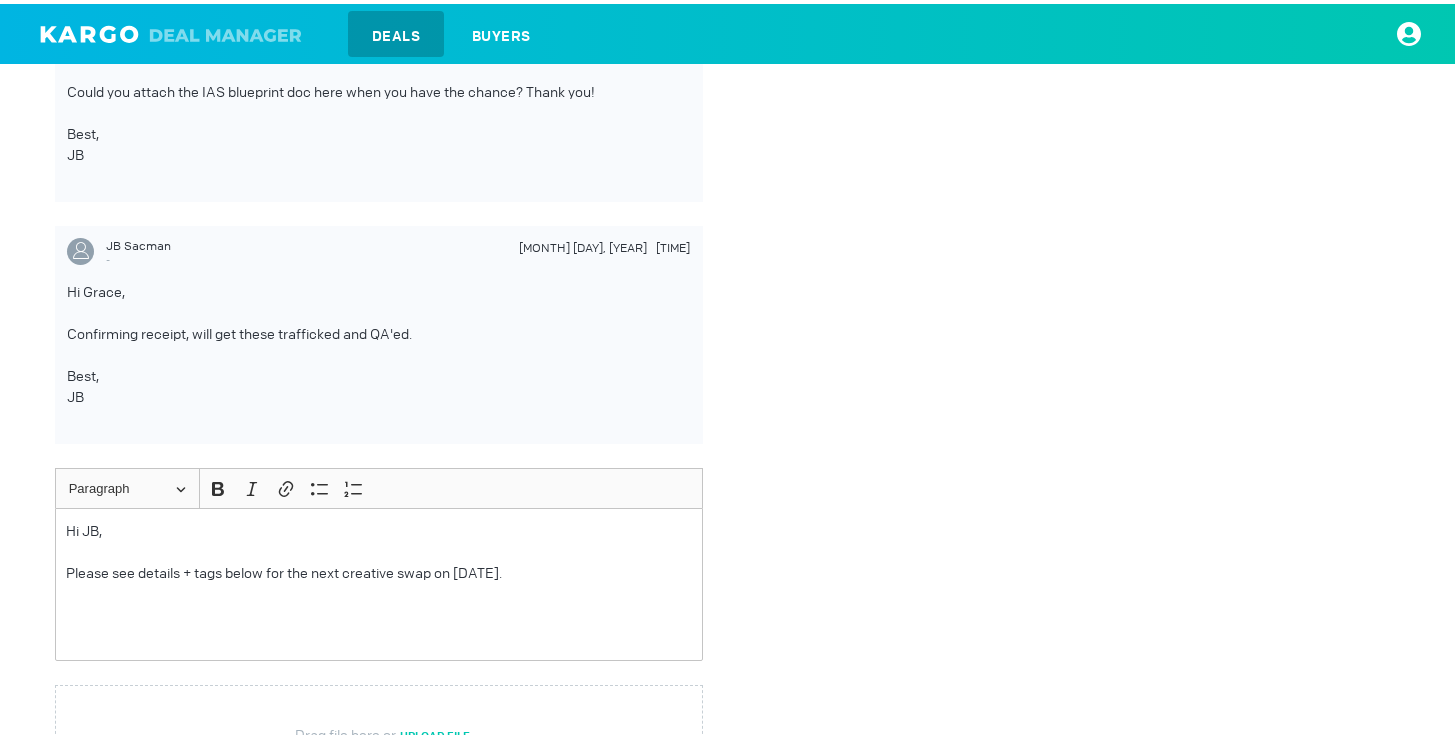 scroll, scrollTop: 2340, scrollLeft: 0, axis: vertical 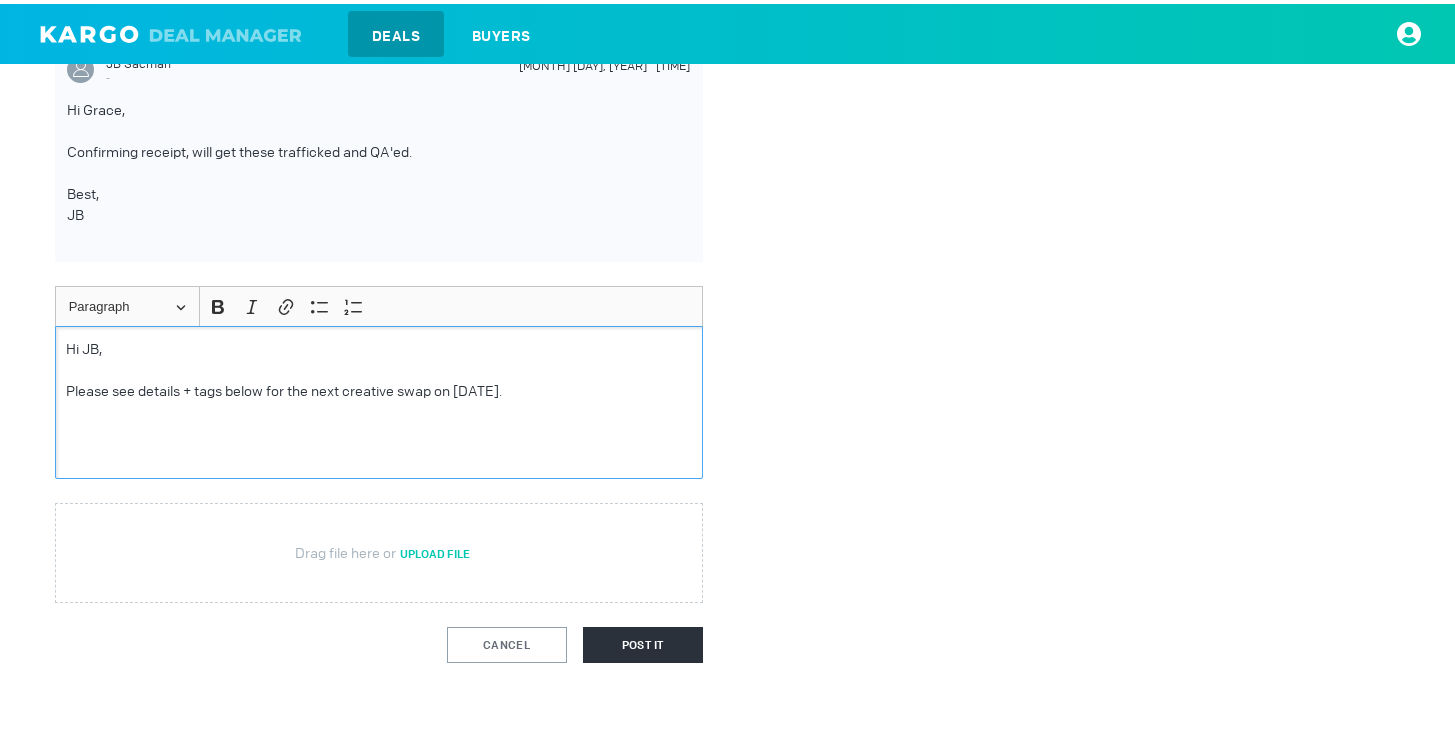 click at bounding box center [379, 429] 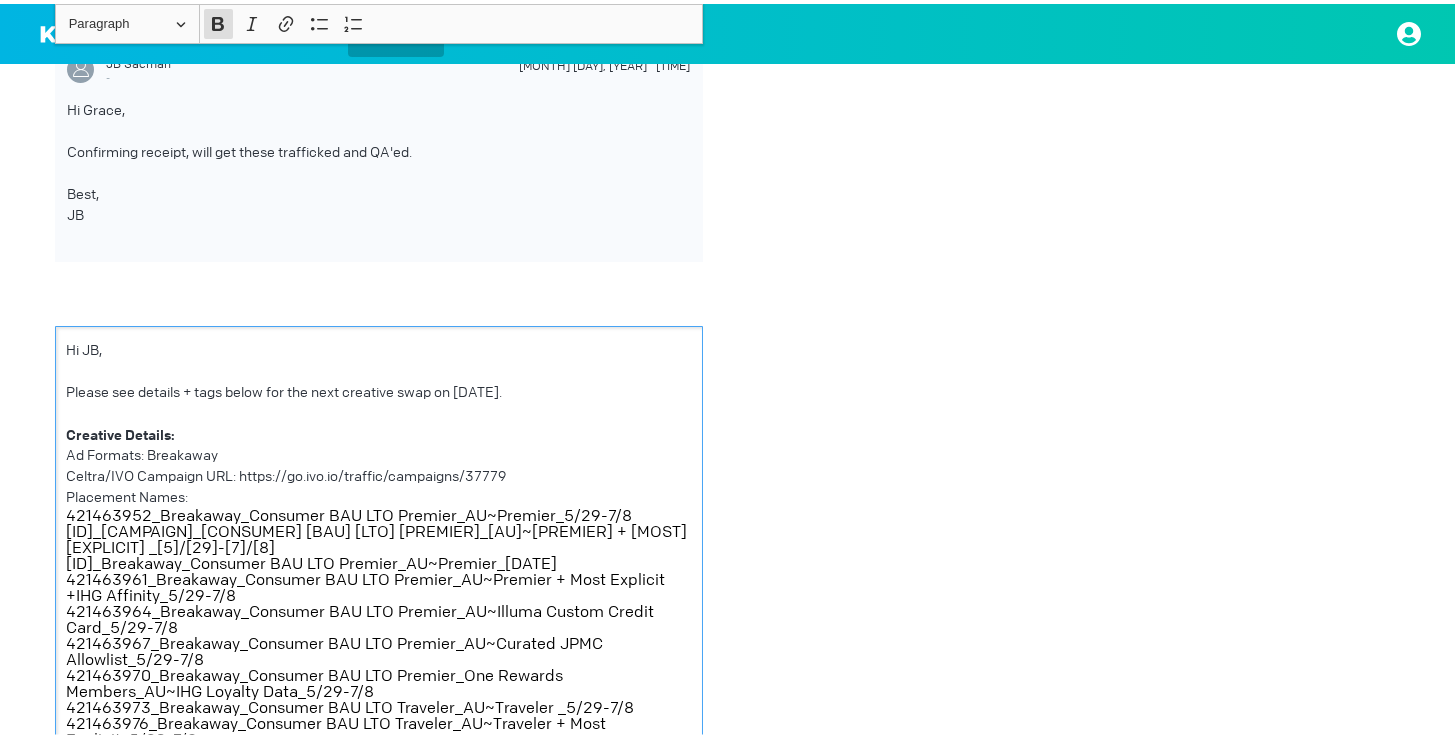 scroll, scrollTop: 2674, scrollLeft: 0, axis: vertical 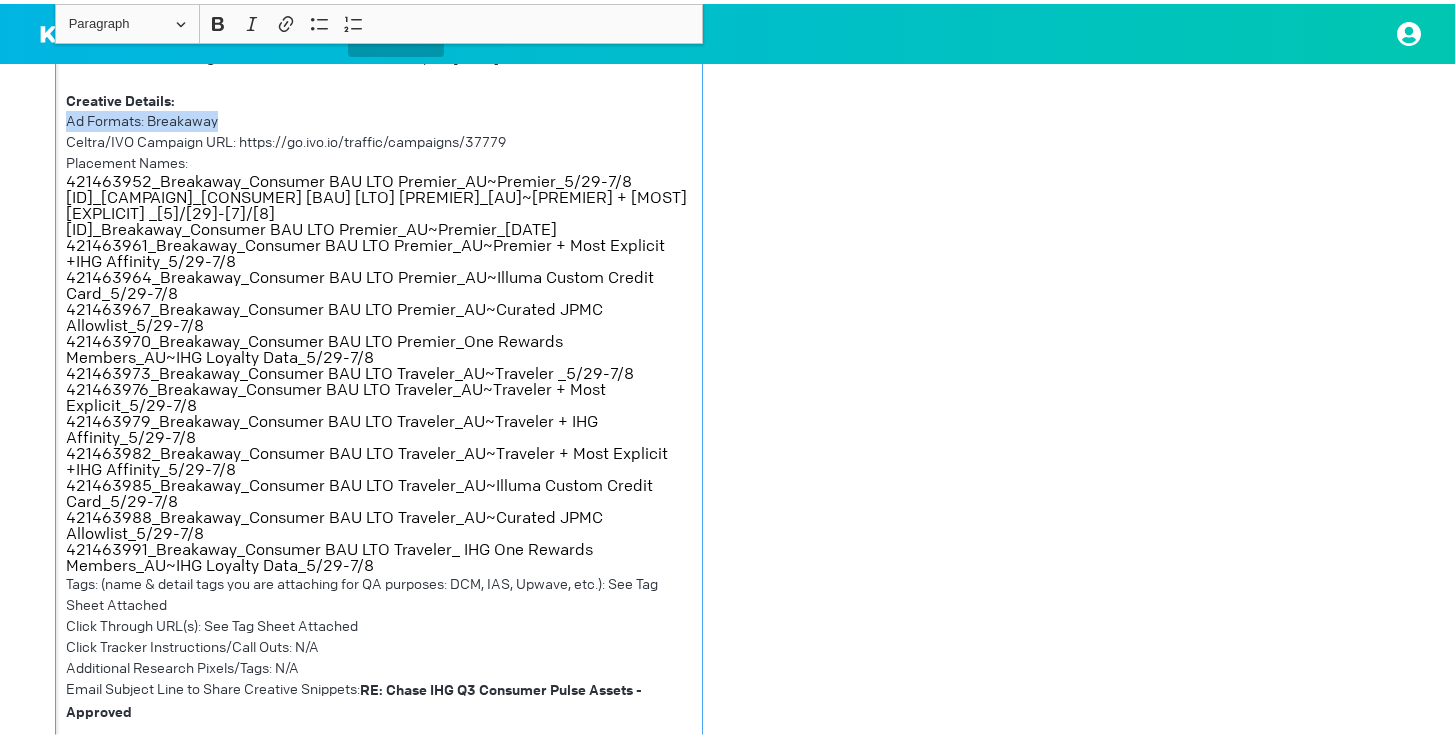 drag, startPoint x: 216, startPoint y: 105, endPoint x: 25, endPoint y: 105, distance: 191 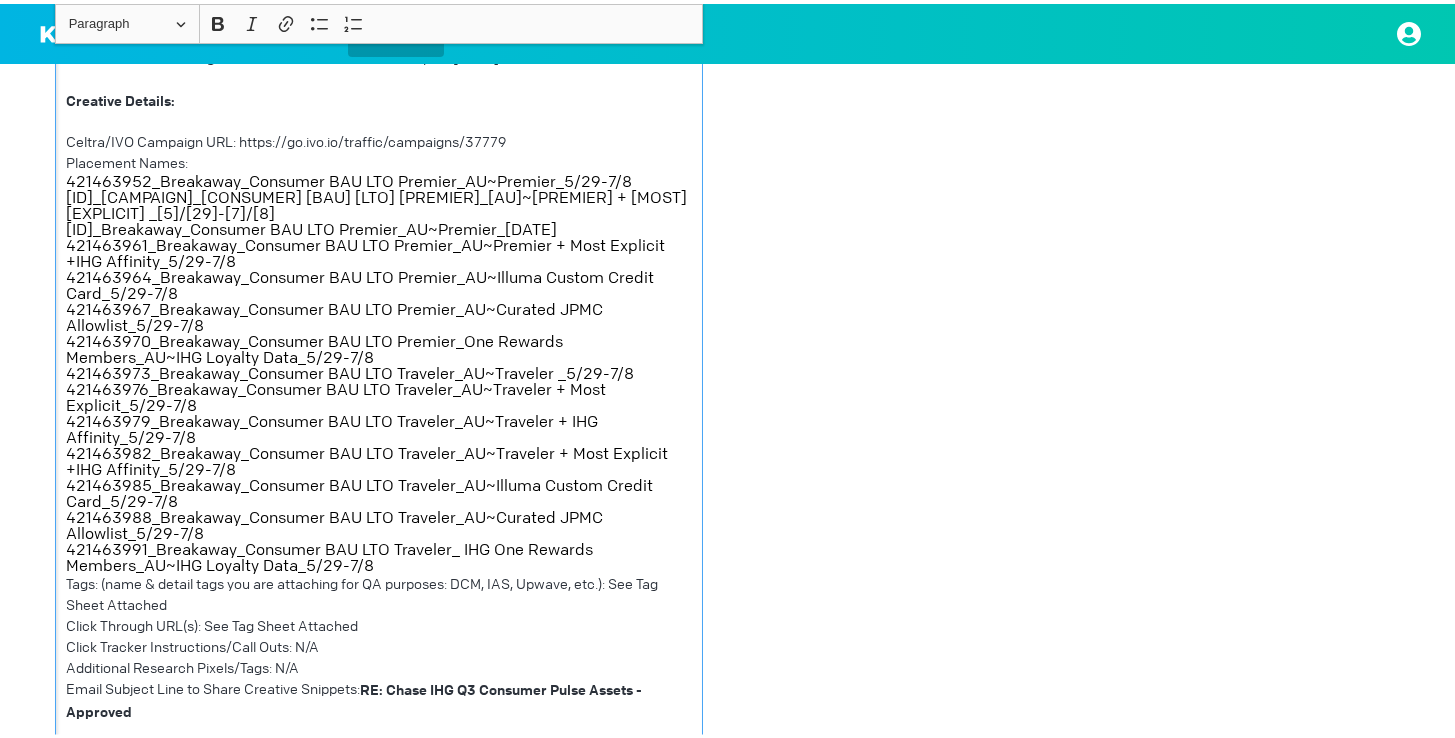 click on "Celtra/IVO Campaign URL: https://go.ivo.io/traffic/campaigns/37779" at bounding box center [379, 138] 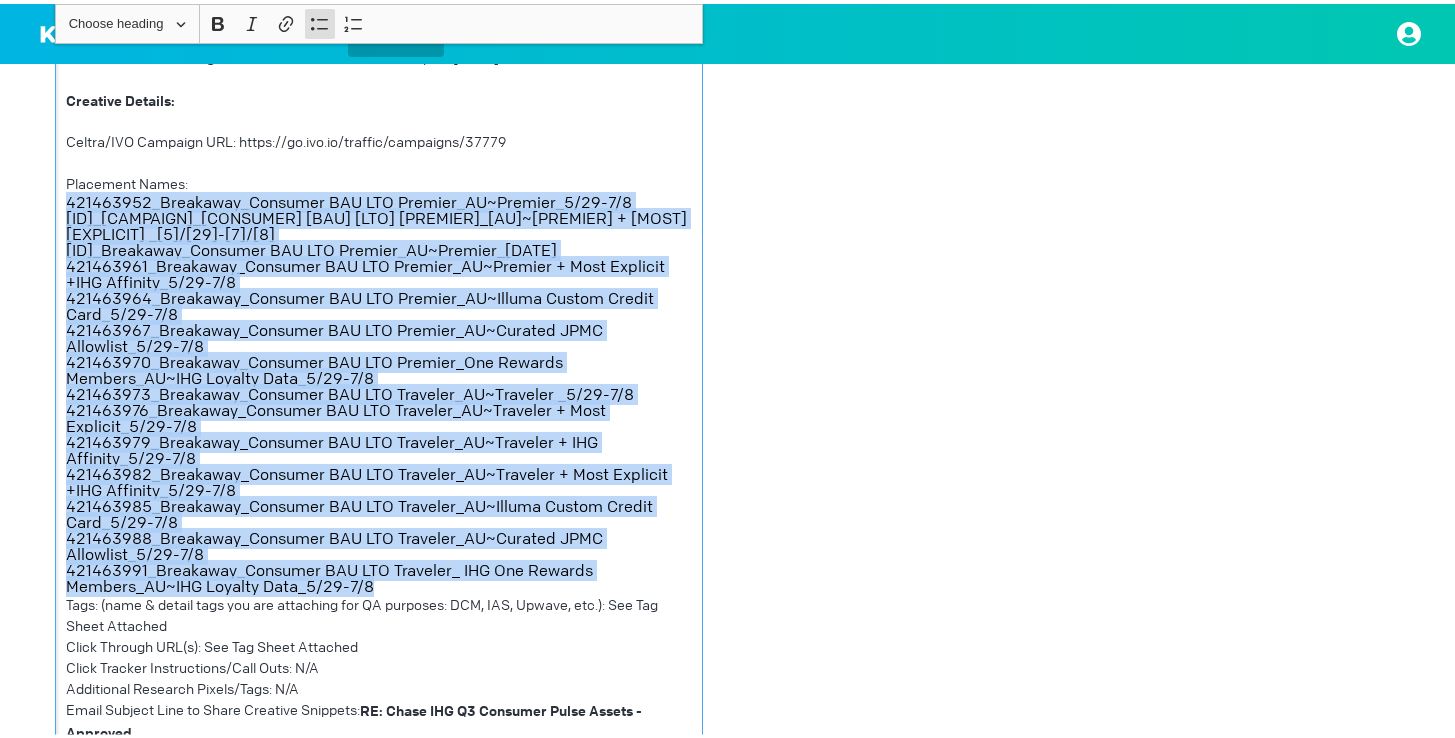 drag, startPoint x: 60, startPoint y: 186, endPoint x: 609, endPoint y: 591, distance: 682.2214 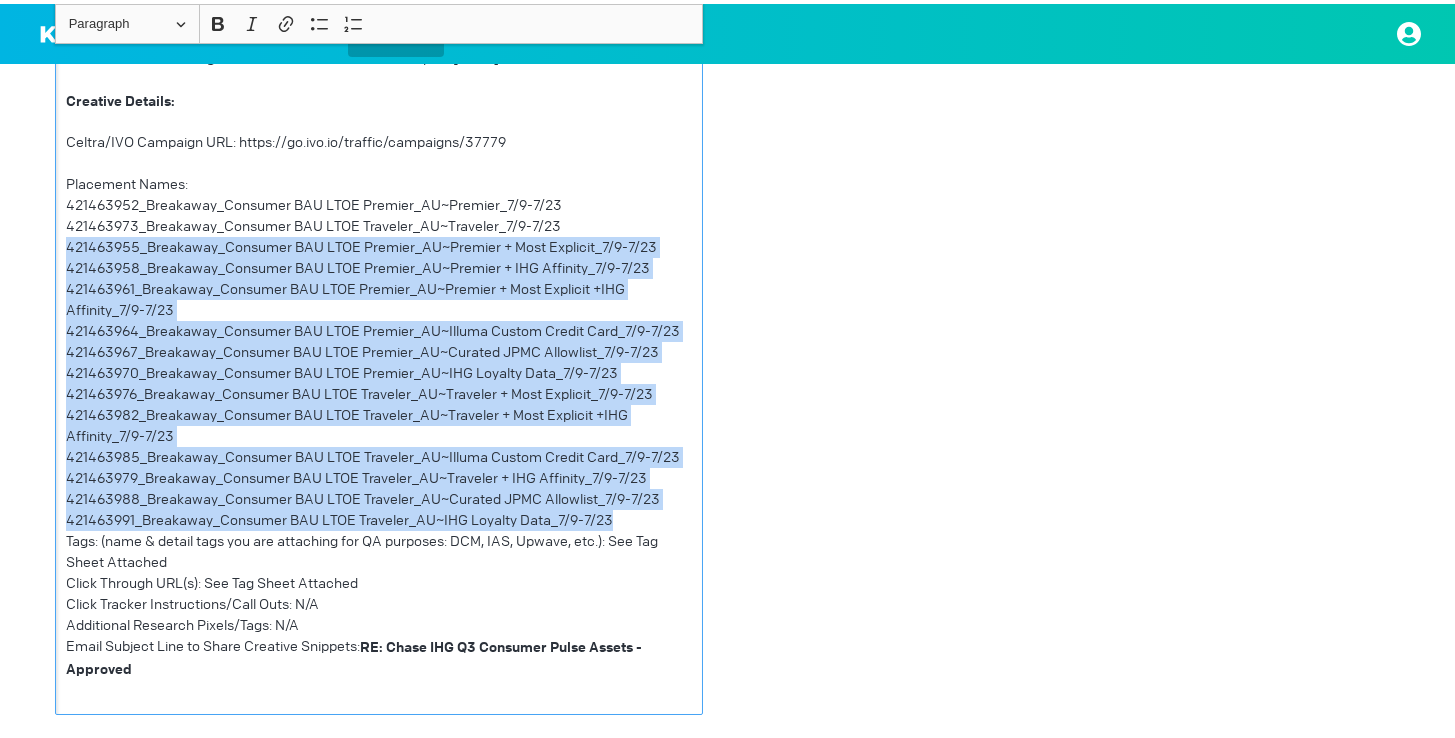 drag, startPoint x: 614, startPoint y: 503, endPoint x: 44, endPoint y: 233, distance: 630.71387 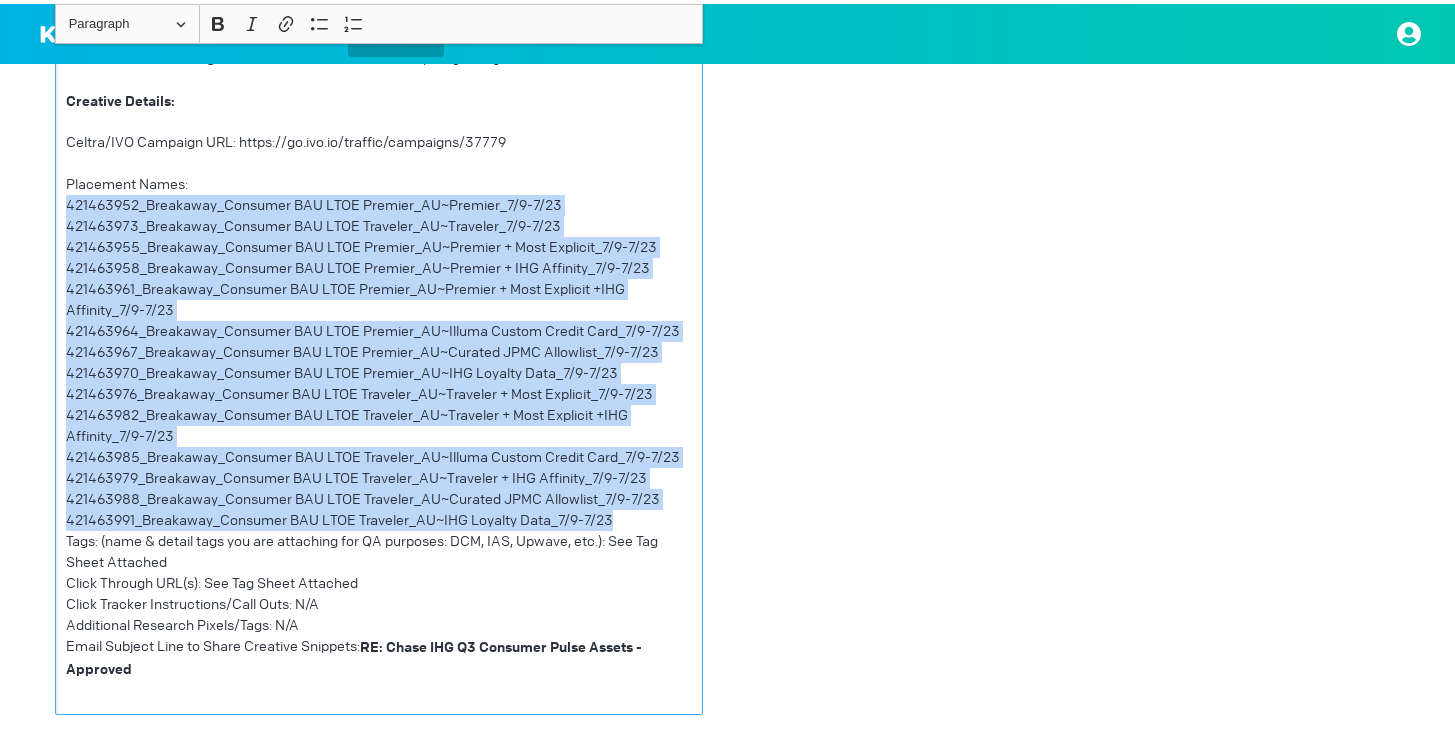 drag, startPoint x: 57, startPoint y: 189, endPoint x: 650, endPoint y: 500, distance: 669.6044 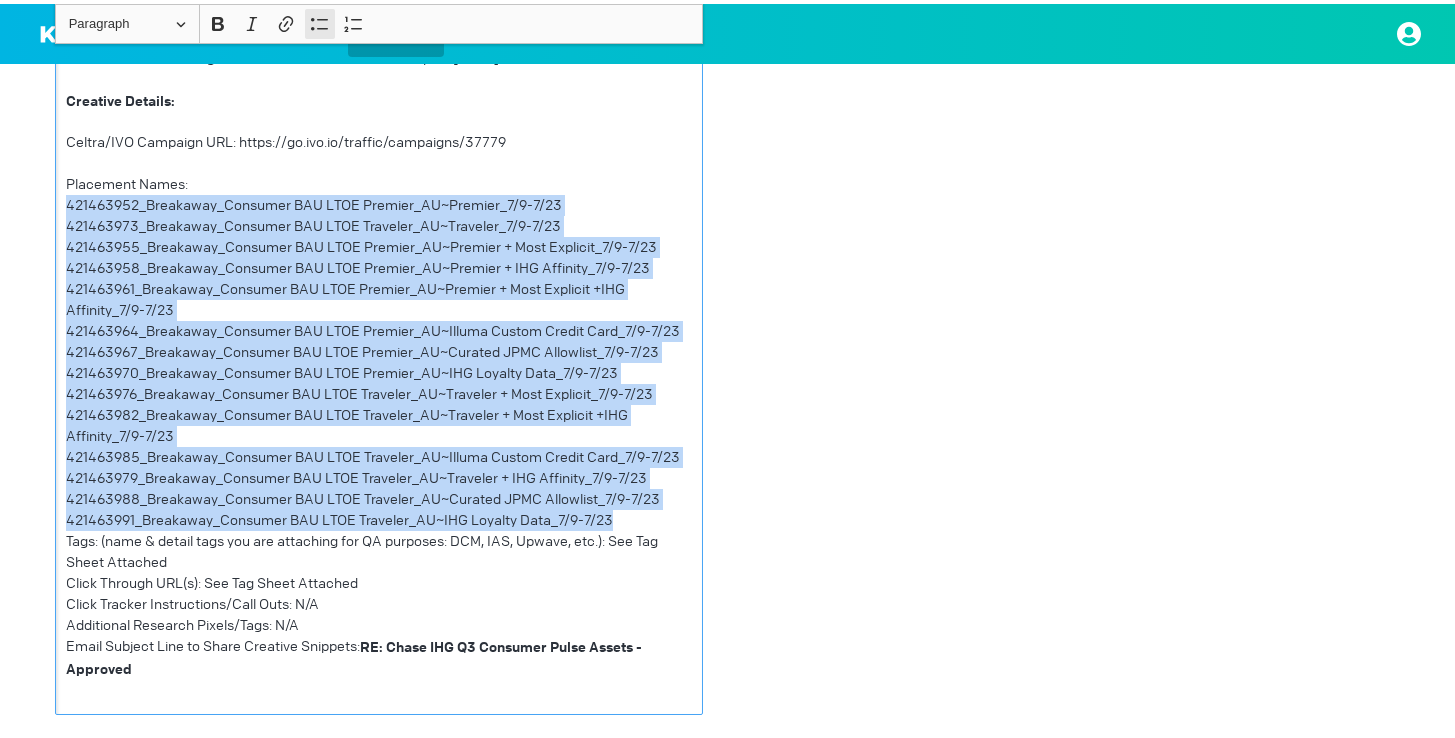 click at bounding box center [320, 20] 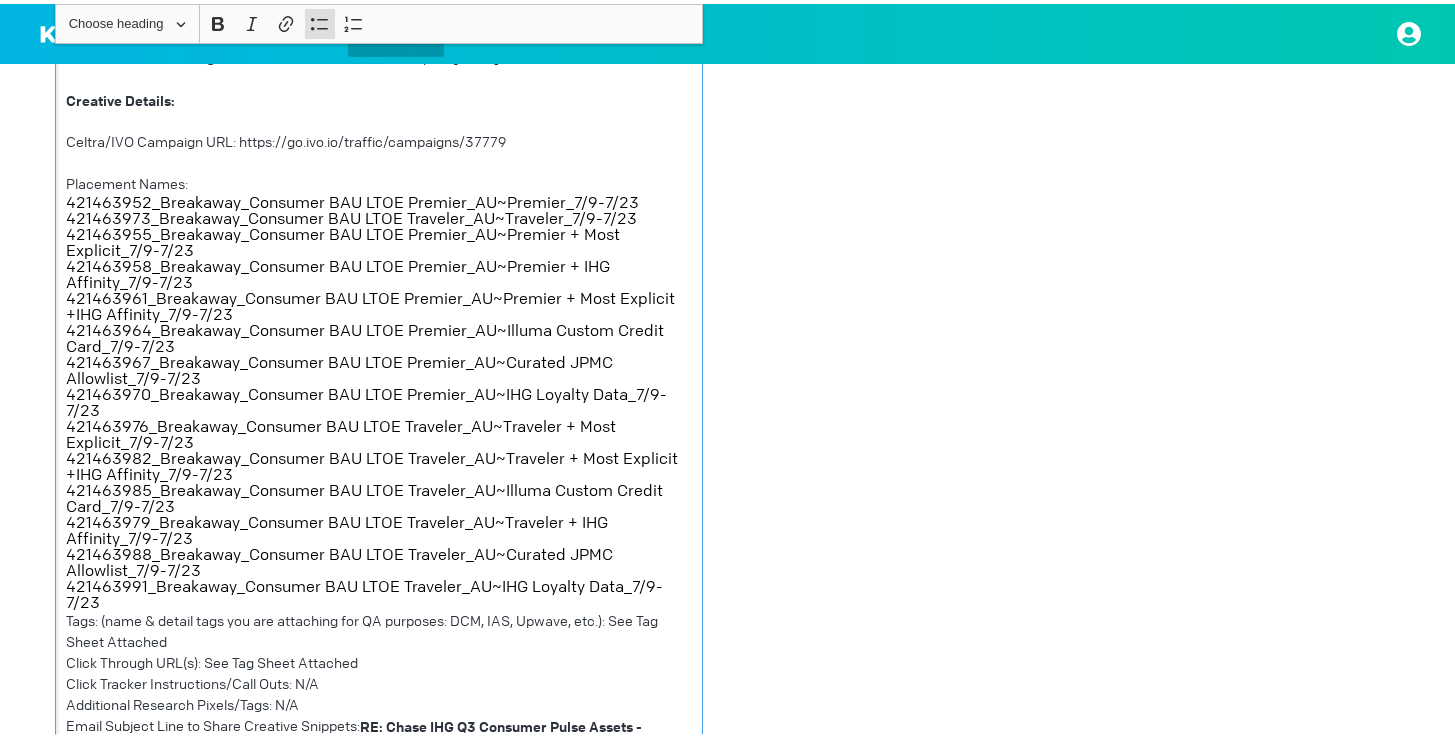 click on "Tags: (name & detail tags you are attaching for QA purposes: DCM, IAS, Upwave, etc.): See Tag Sheet Attached" at bounding box center (379, 628) 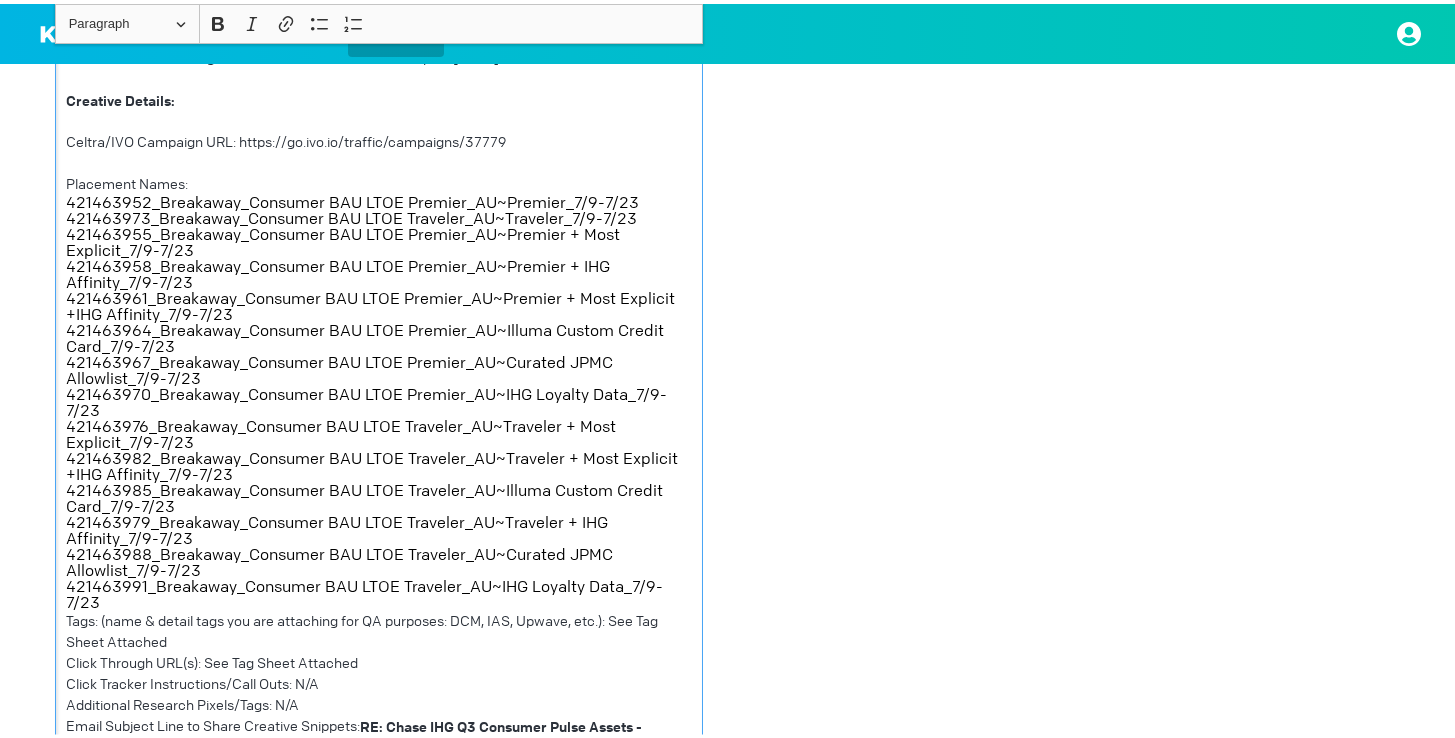 drag, startPoint x: 92, startPoint y: 574, endPoint x: 190, endPoint y: 588, distance: 98.99495 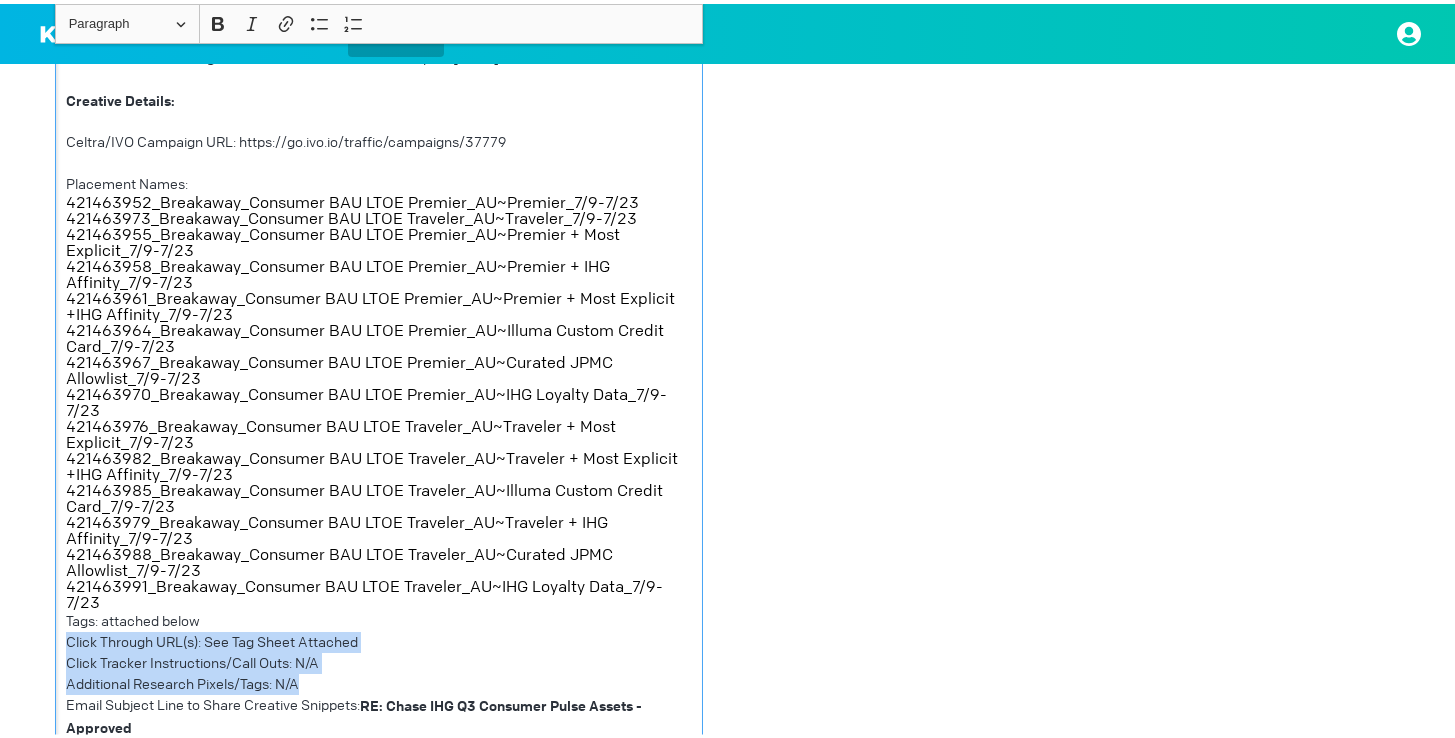 drag, startPoint x: 60, startPoint y: 591, endPoint x: 373, endPoint y: 639, distance: 316.65912 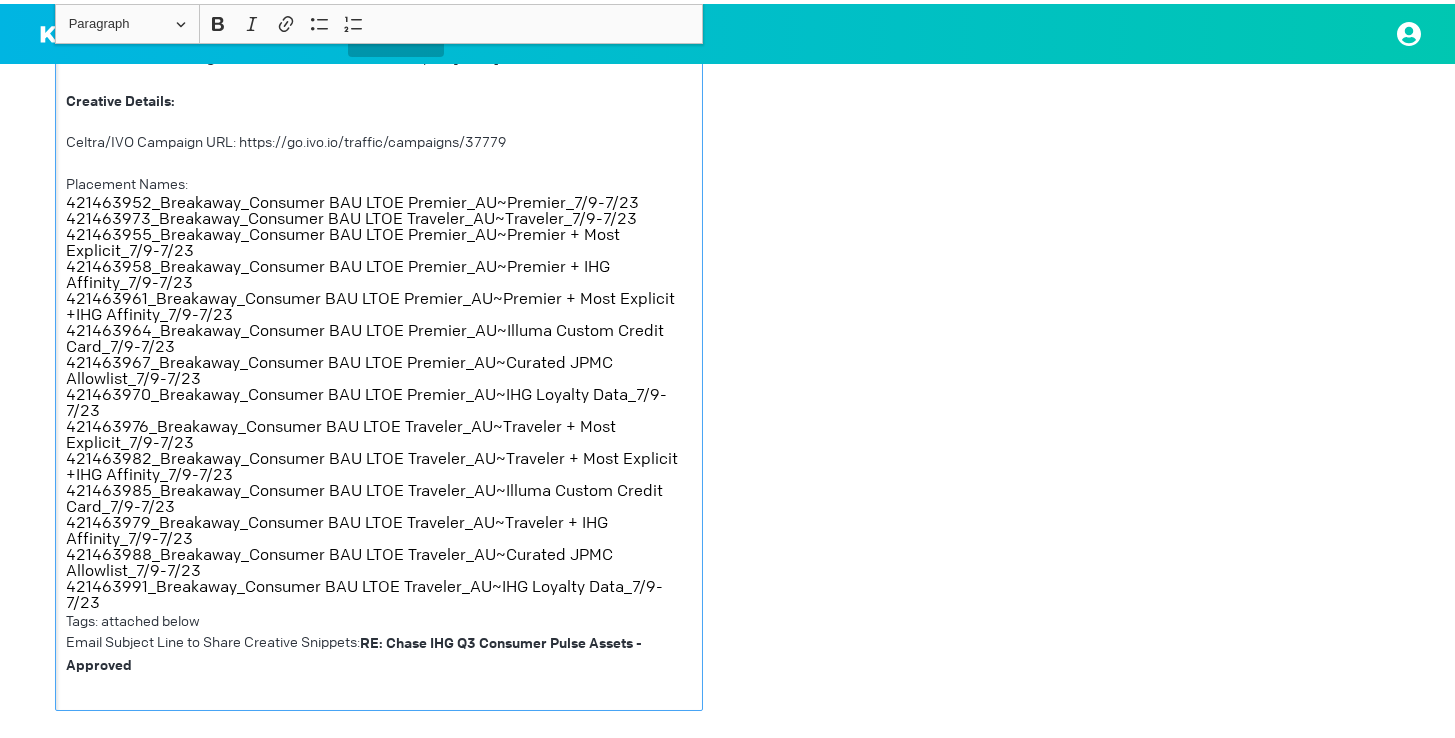 click on "Email Subject Line to Share Creative Snippets: RE: Chase IHG Q3 Consumer Pulse Assets - Approved" at bounding box center [379, 650] 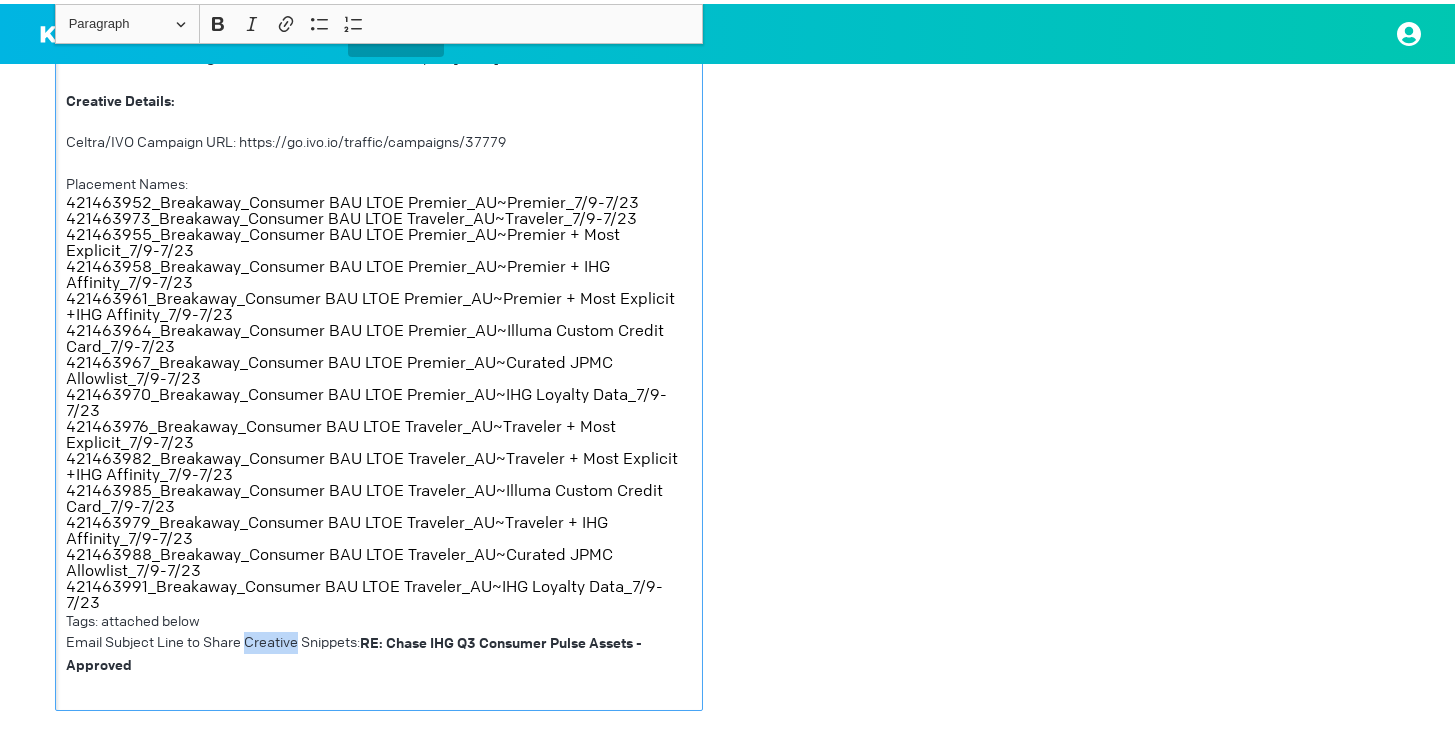 click on "Email Subject Line to Share Creative Snippets: RE: Chase IHG Q3 Consumer Pulse Assets - Approved" at bounding box center [379, 650] 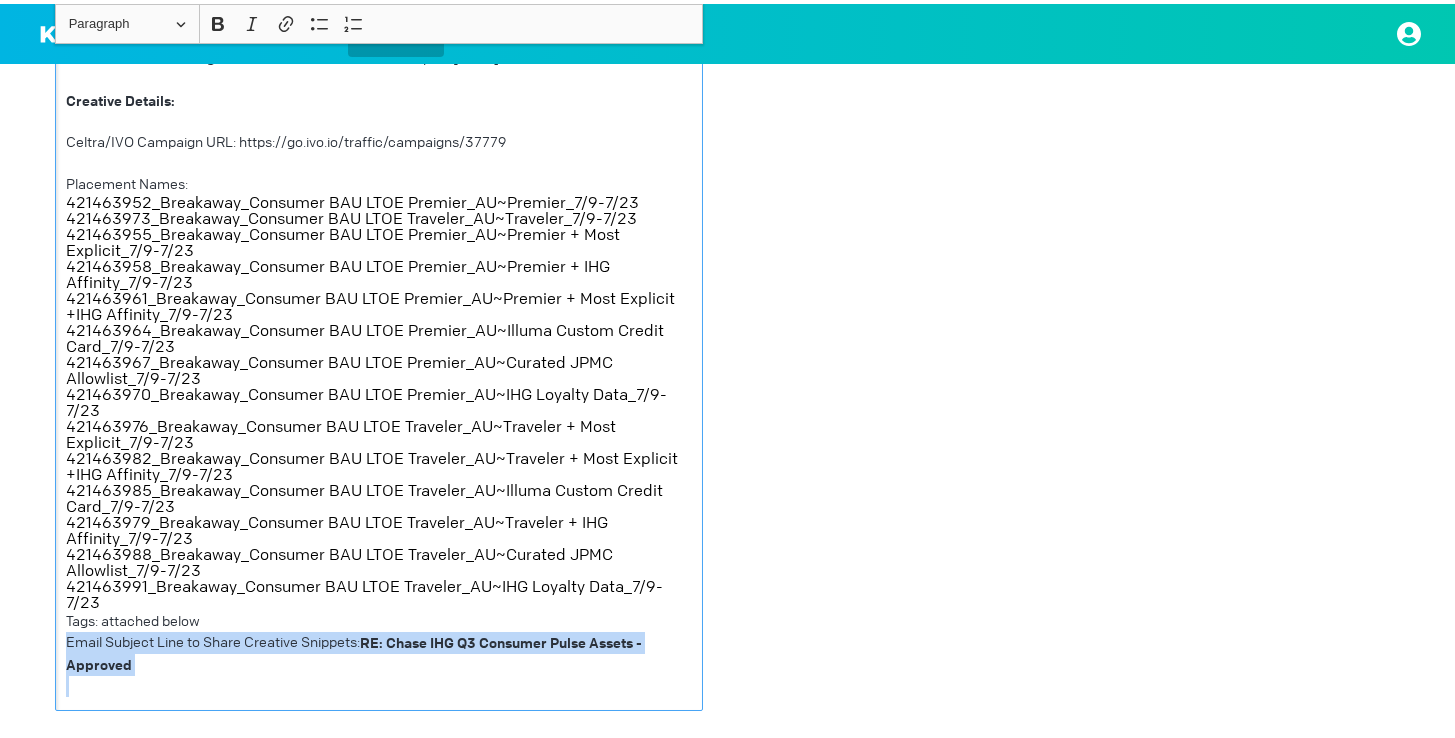 click on "Email Subject Line to Share Creative Snippets: RE: Chase IHG Q3 Consumer Pulse Assets - Approved" at bounding box center (379, 650) 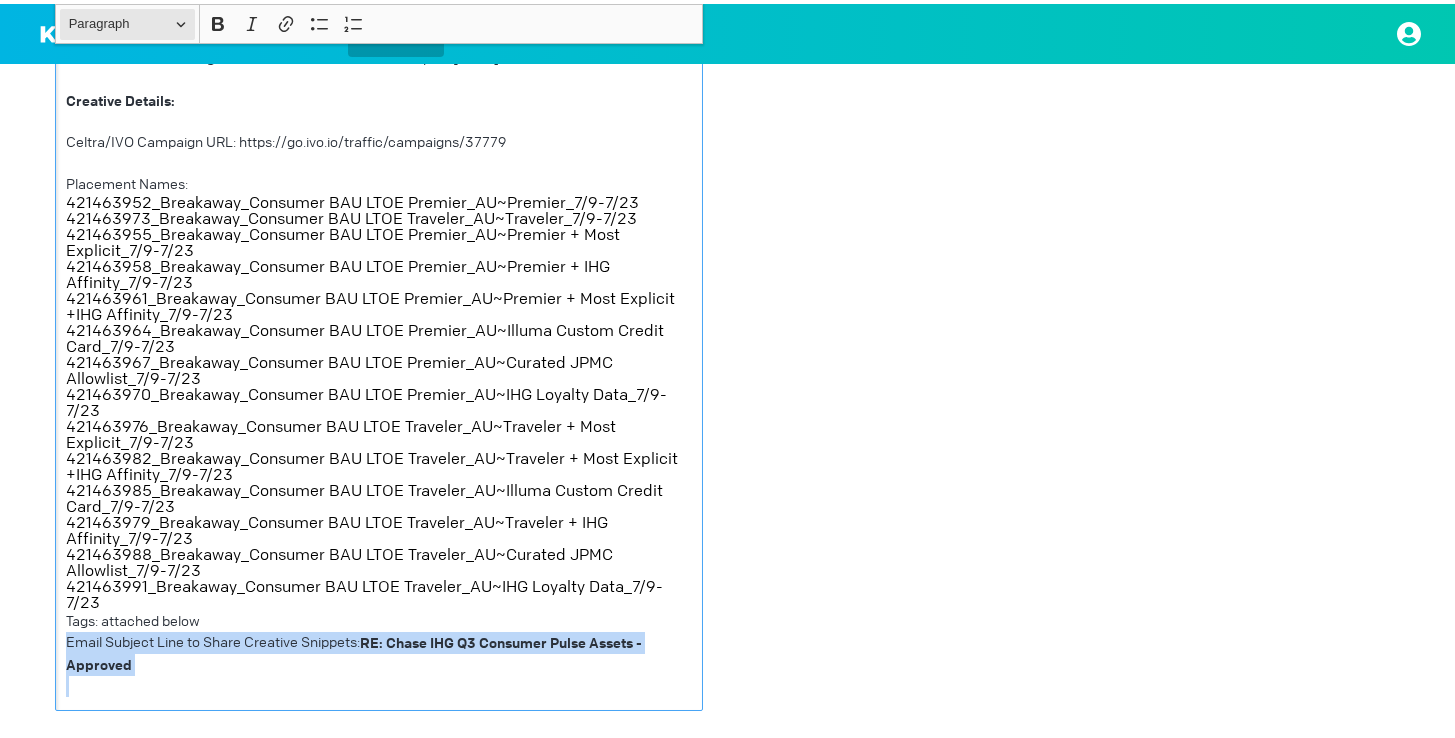 click on "Heading Paragraph" at bounding box center [127, 20] 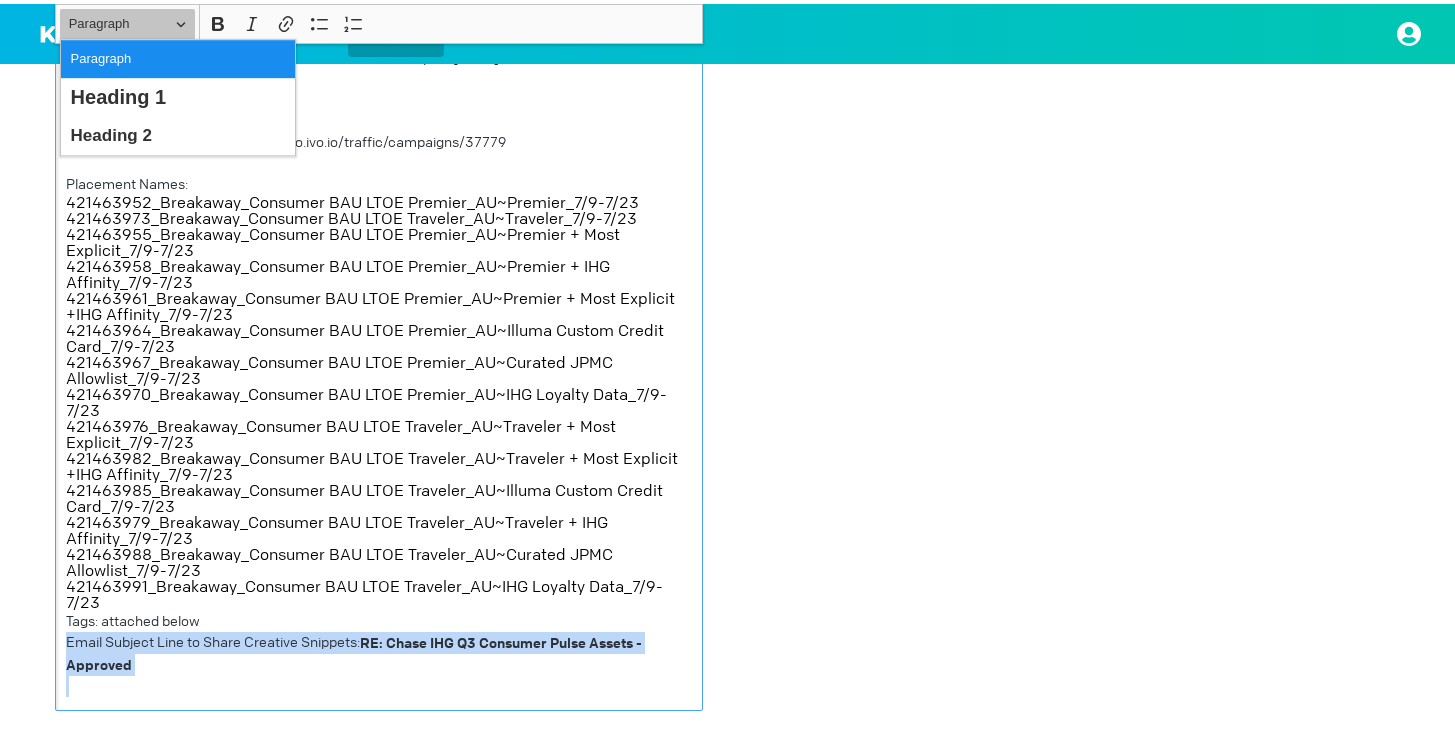 click on "Heading Paragraph" at bounding box center [127, 20] 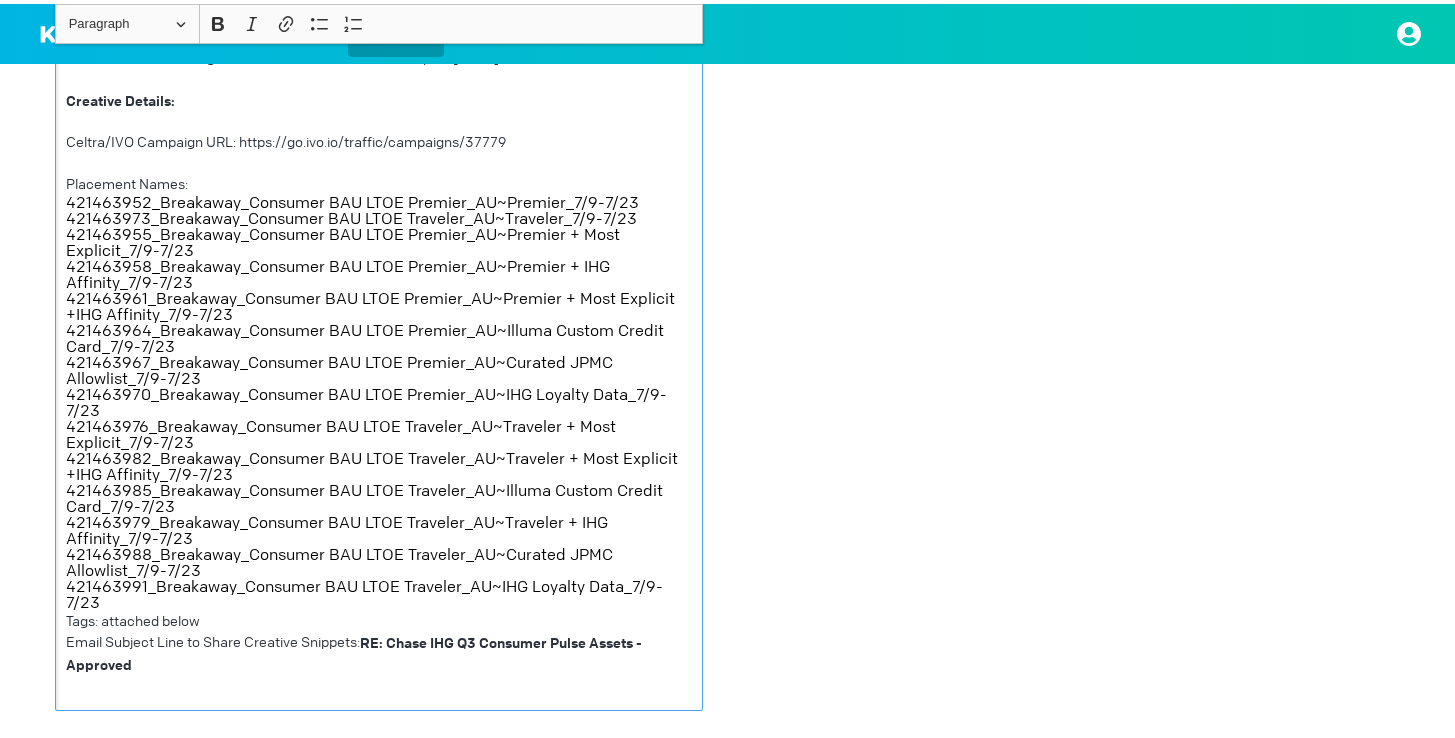 click on "Tags: attached below" at bounding box center [379, 617] 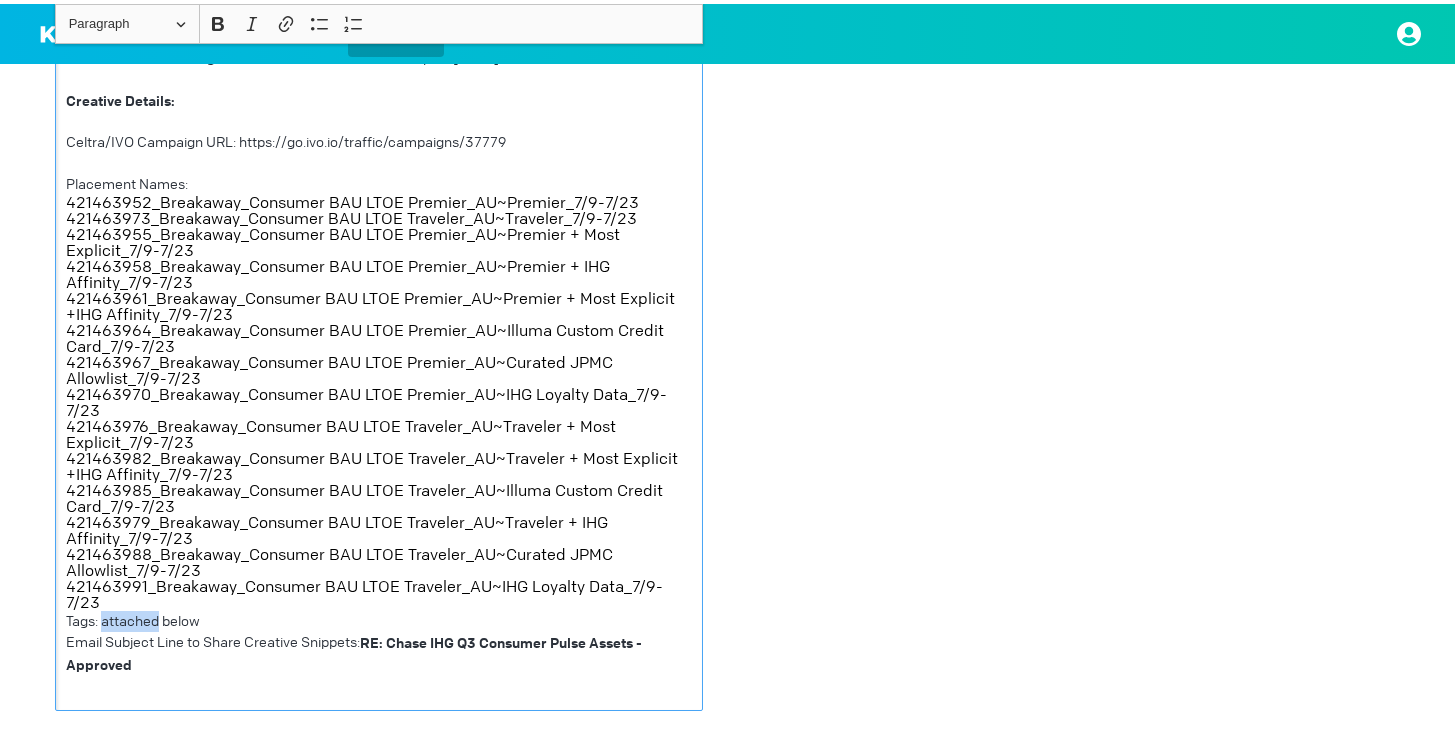 click on "Tags: attached below" at bounding box center [379, 617] 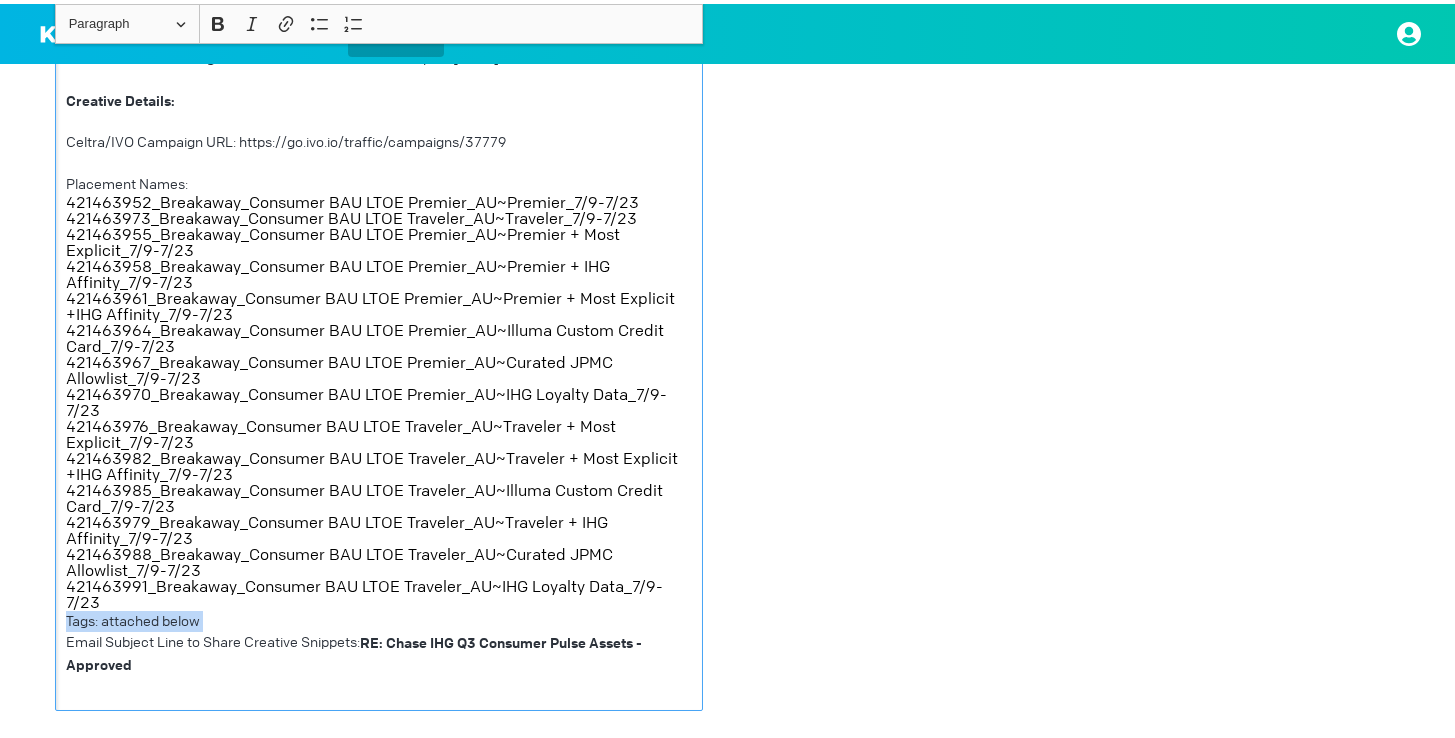 click on "Tags: attached below" at bounding box center [379, 617] 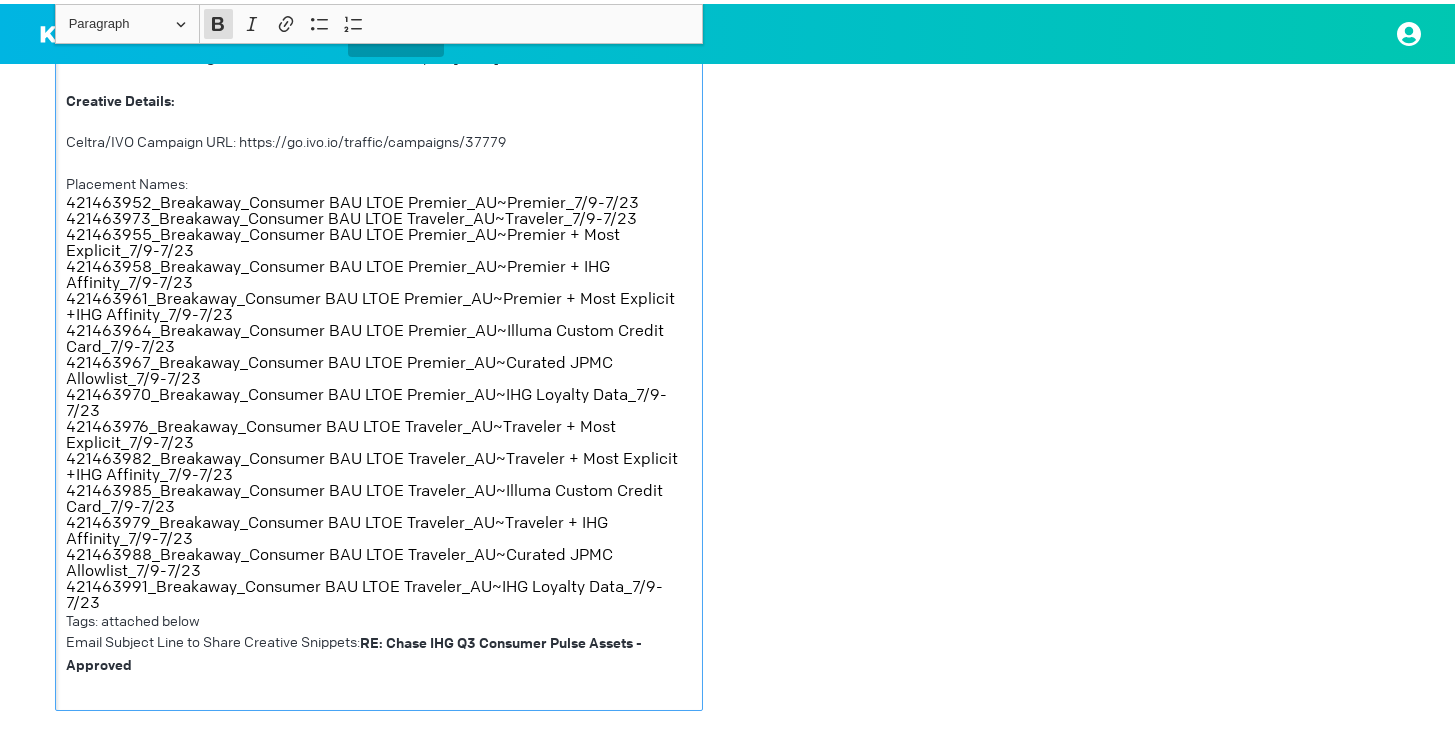 click on "Email Subject Line to Share Creative Snippets: RE: Chase IHG Q3 Consumer Pulse Assets - Approved" at bounding box center [379, 650] 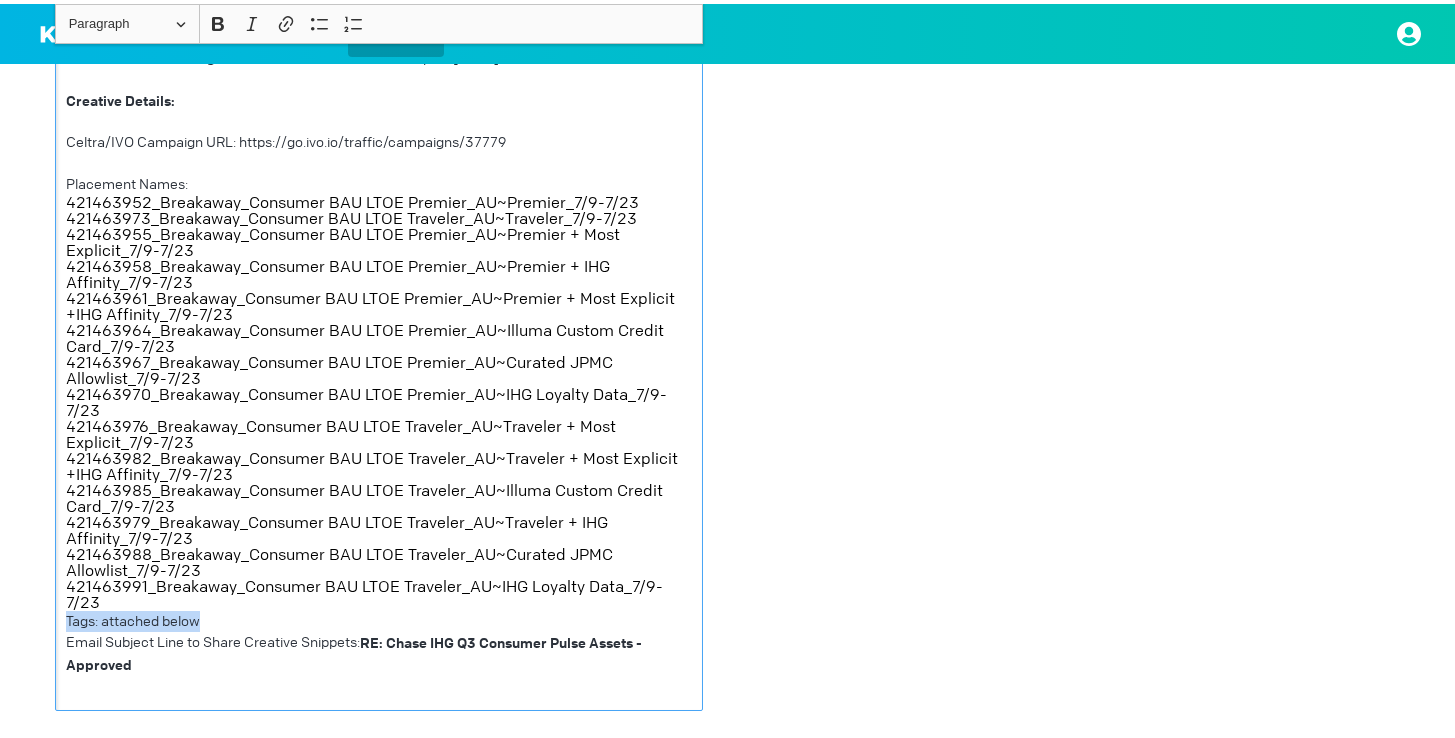 drag, startPoint x: 207, startPoint y: 574, endPoint x: 55, endPoint y: 572, distance: 152.01315 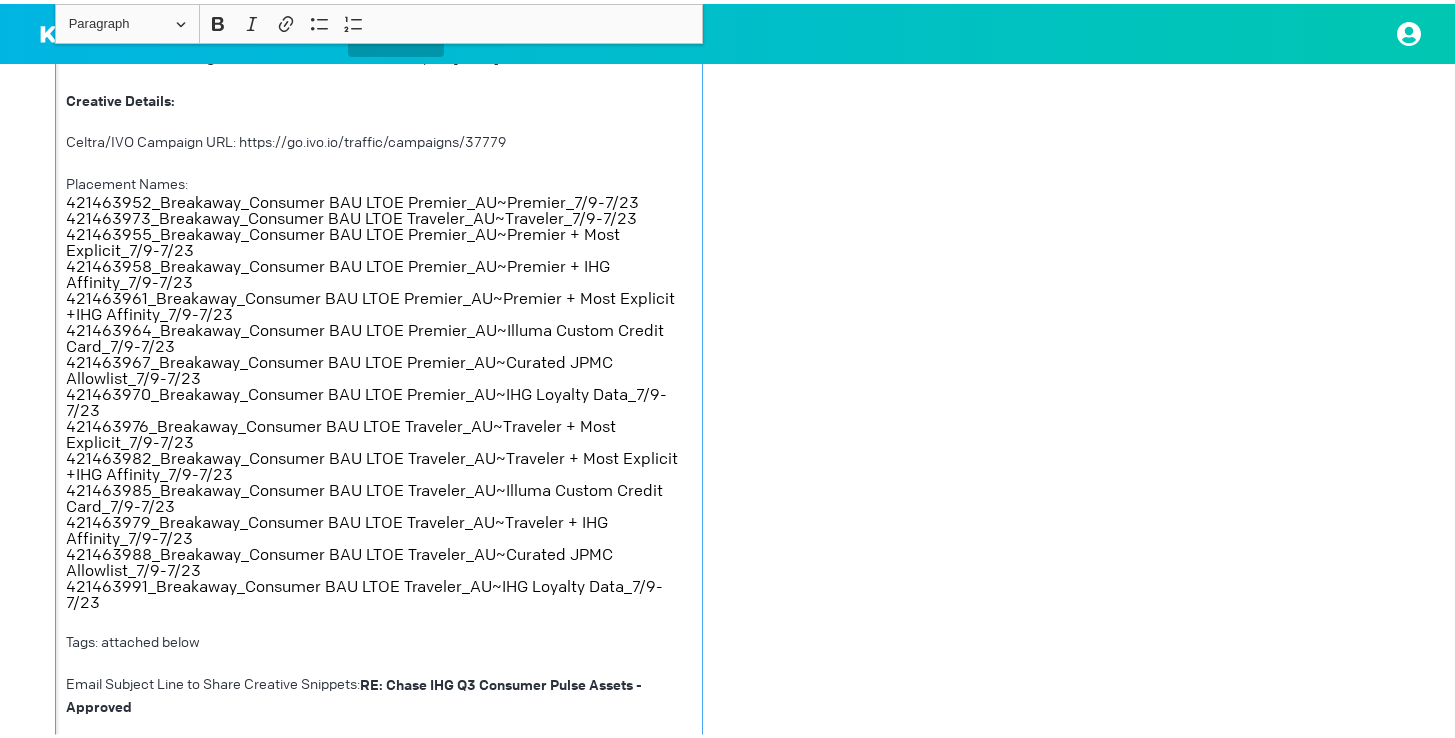 click on "Tags: attached below" at bounding box center (379, 638) 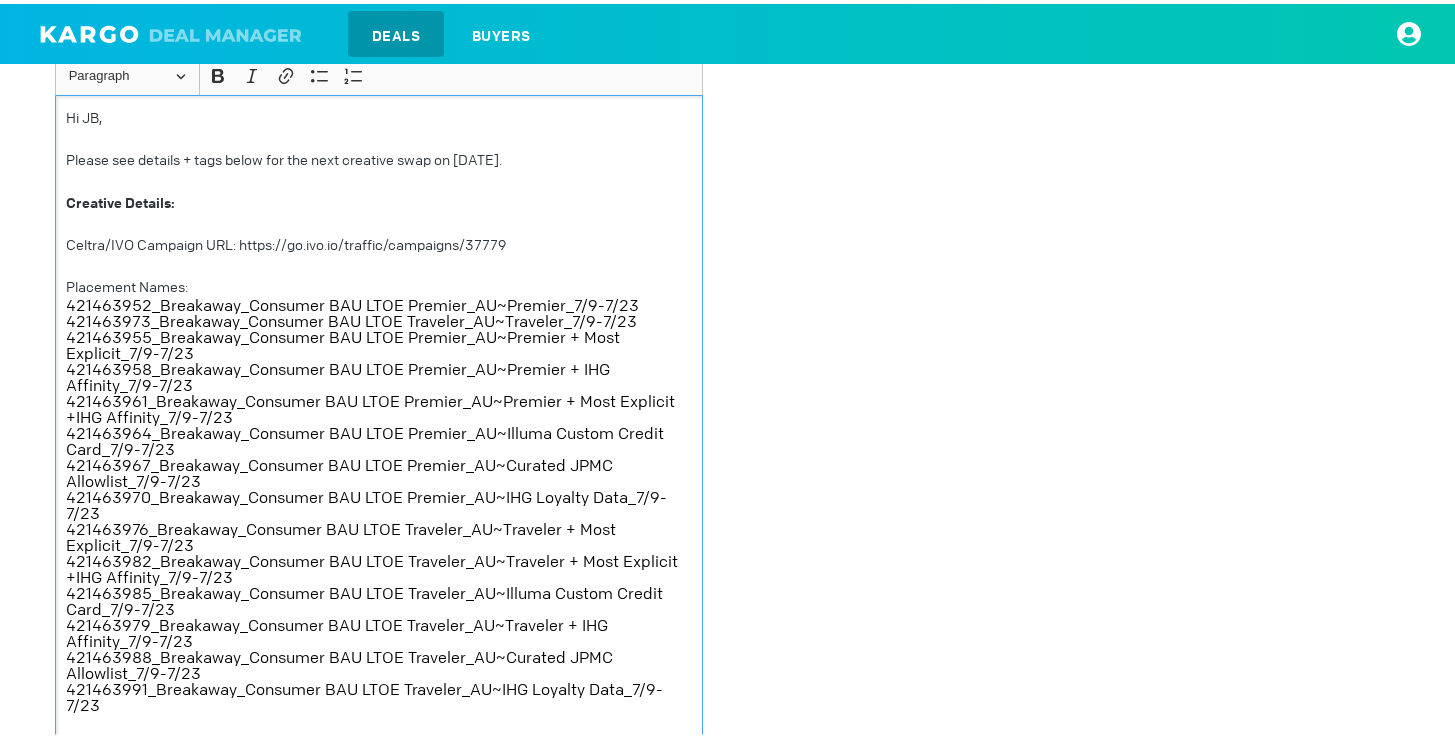 scroll, scrollTop: 2576, scrollLeft: 0, axis: vertical 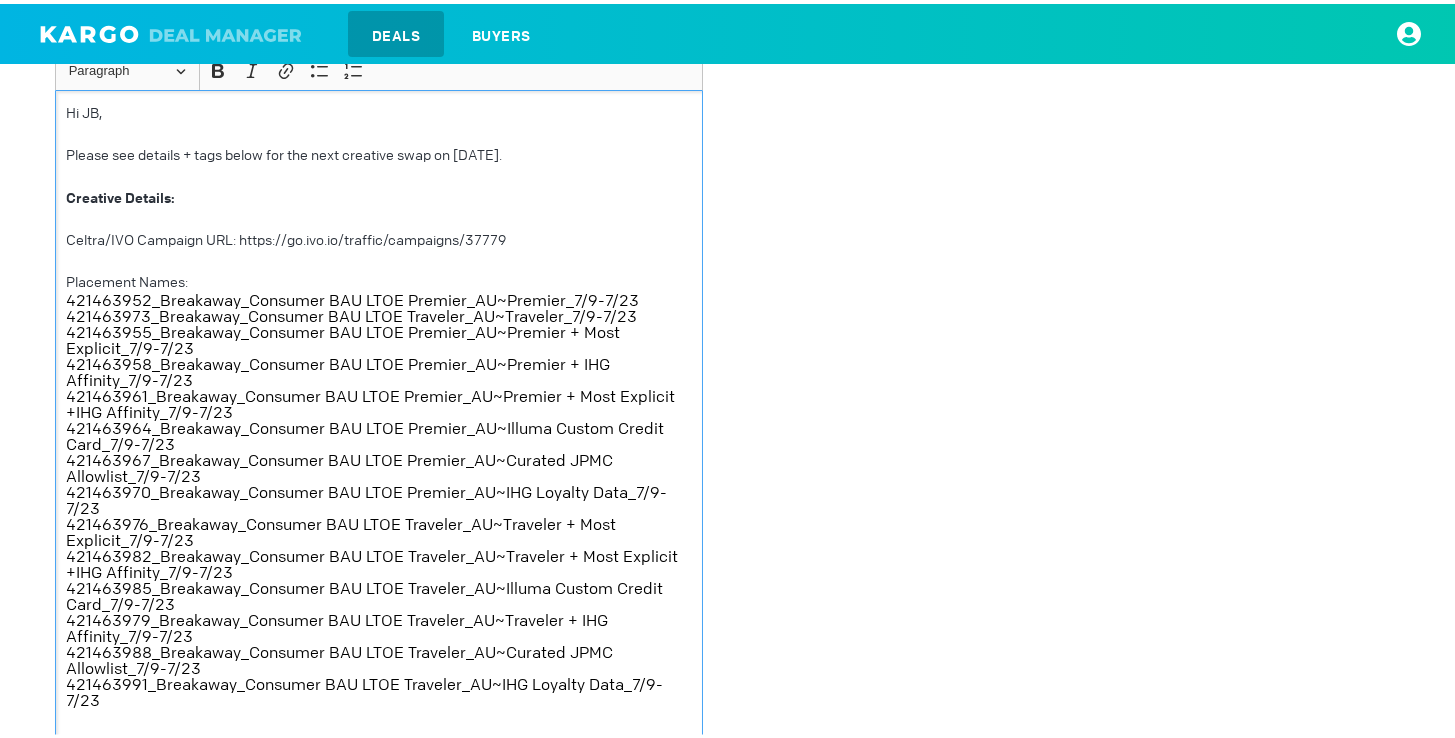 click on "Please see details + tags below for the next creative swap on [DATE]." at bounding box center (379, 151) 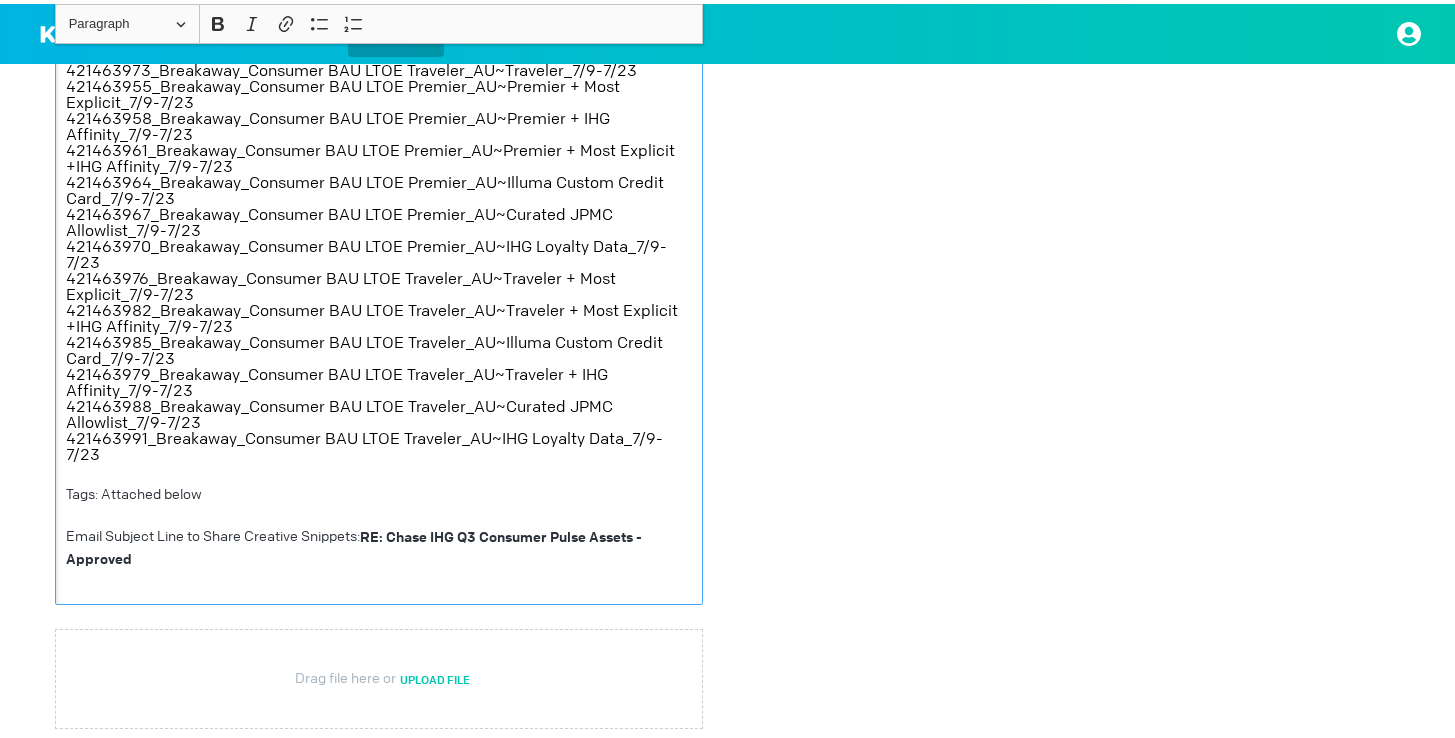 scroll, scrollTop: 2914, scrollLeft: 0, axis: vertical 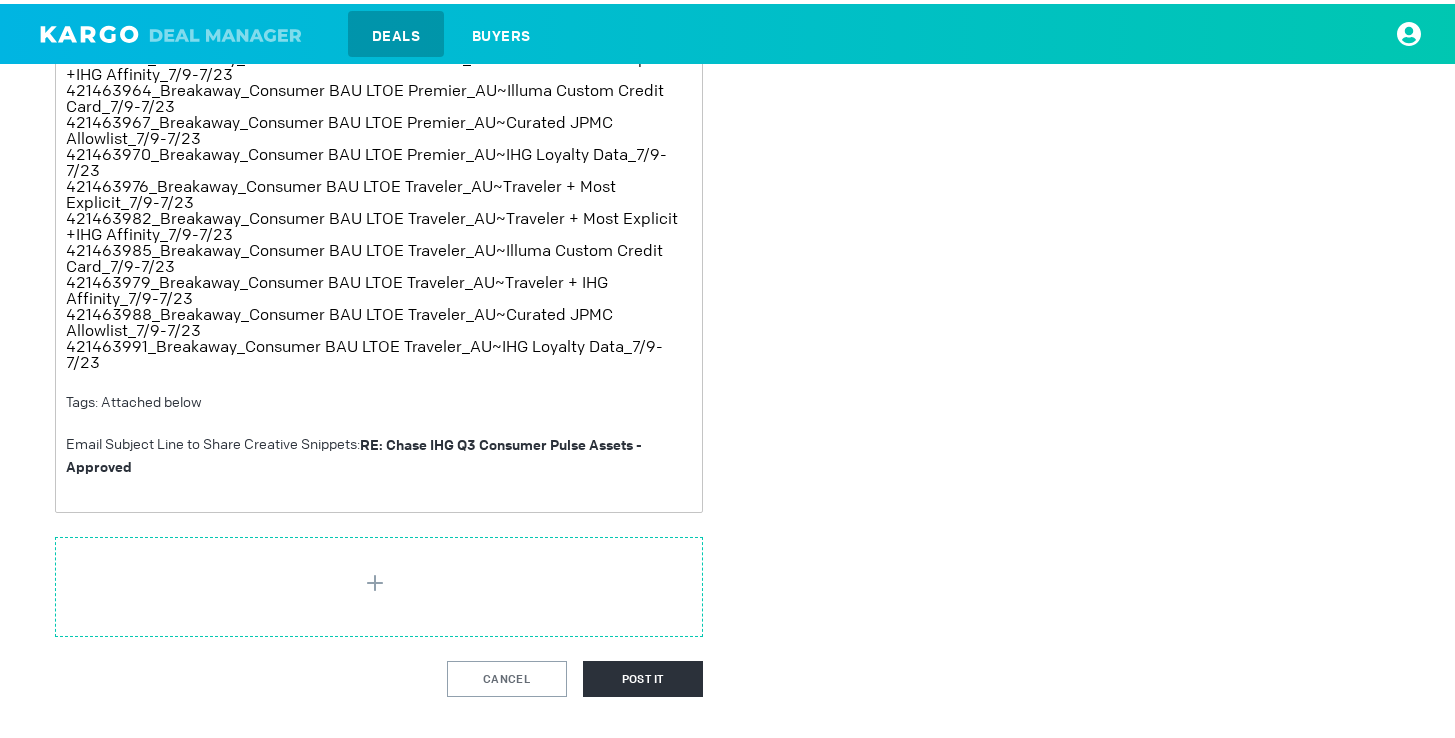 type on "C:\fakepath\[FILENAME].xls" 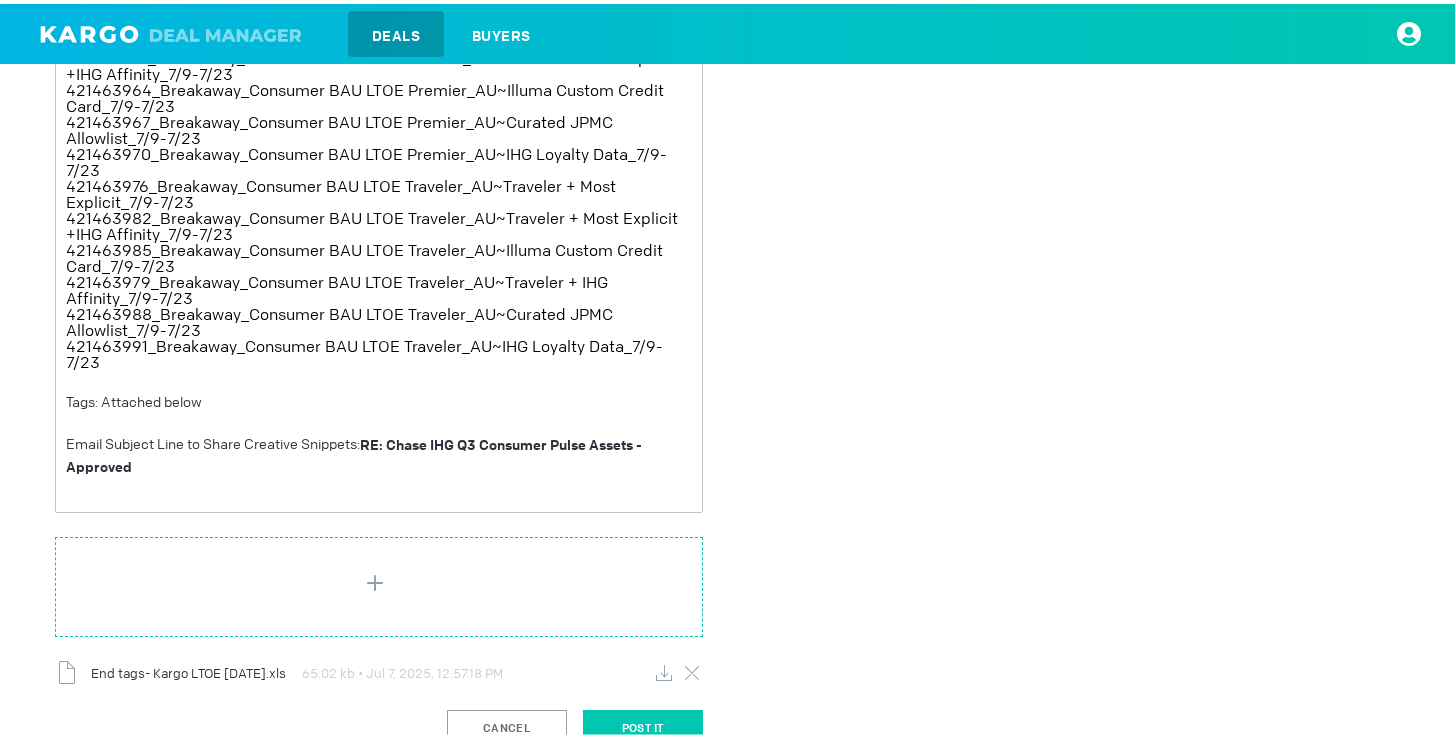 click on "Post It" at bounding box center [643, 724] 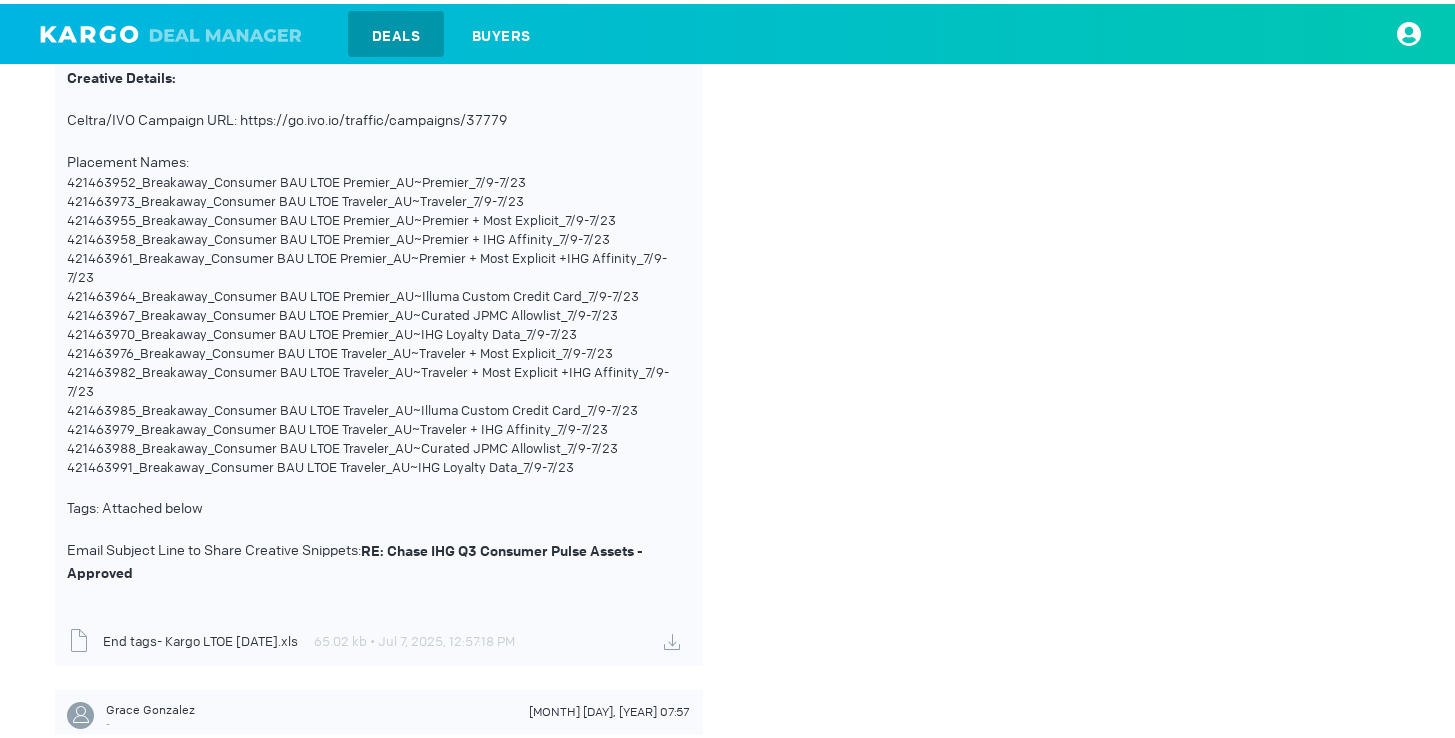 scroll, scrollTop: 1885, scrollLeft: 0, axis: vertical 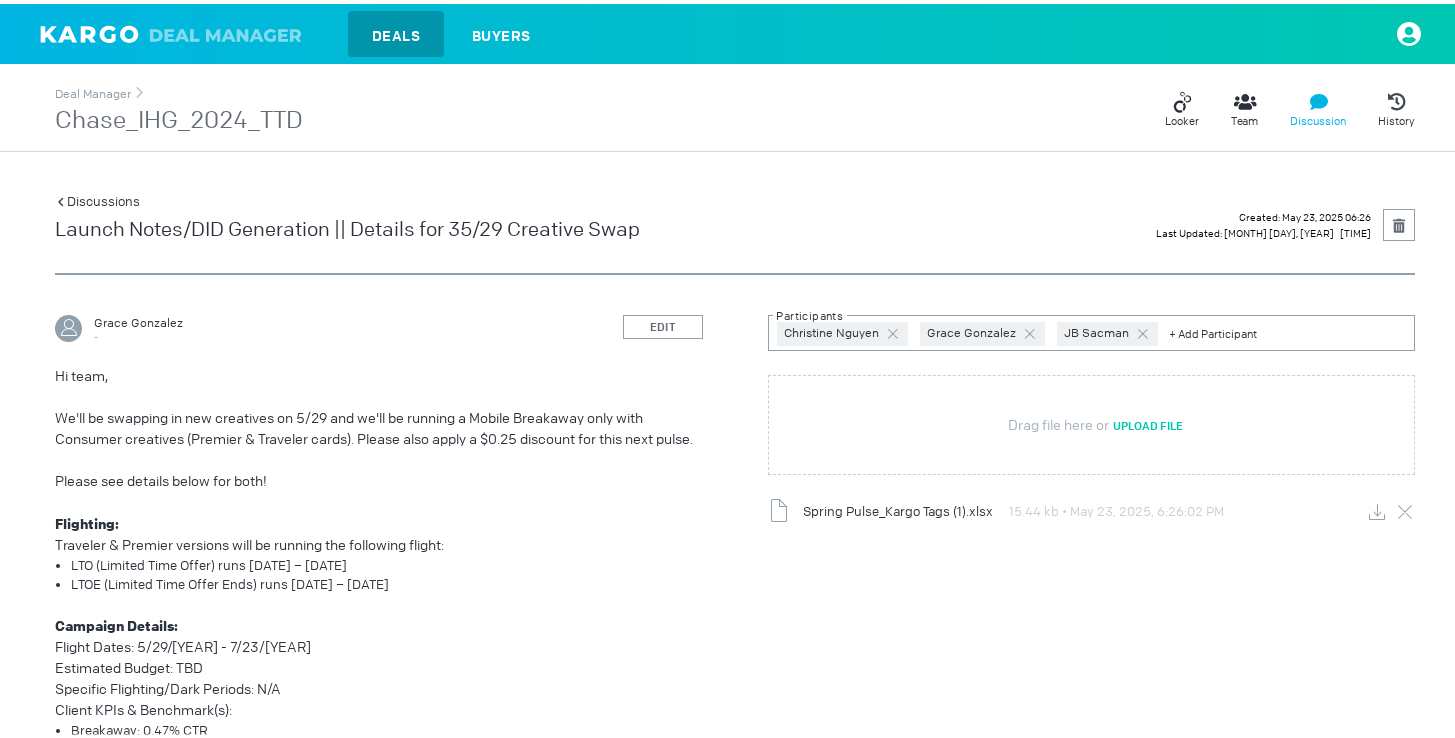 click on "Discussions" at bounding box center [97, 197] 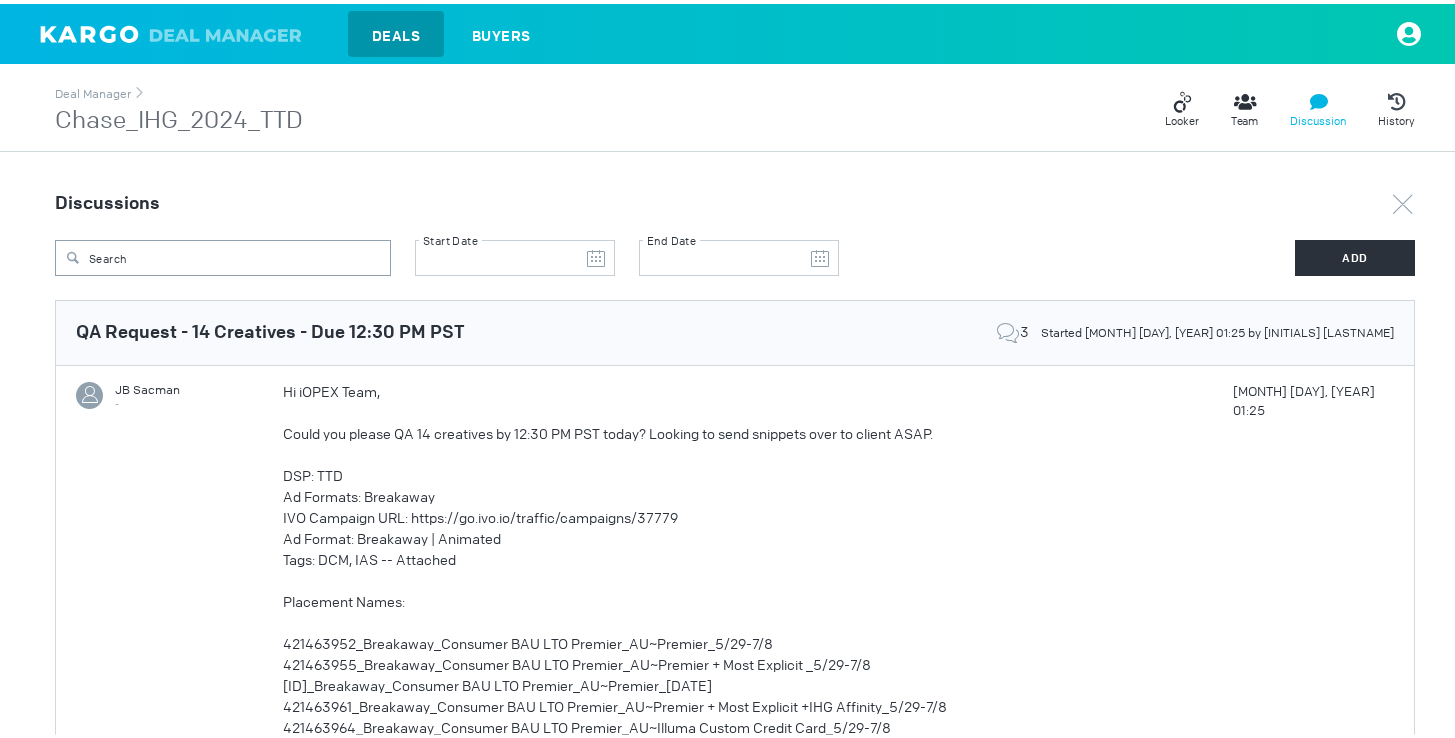 click on "Chase_IHG_2024_TTD" at bounding box center [179, 117] 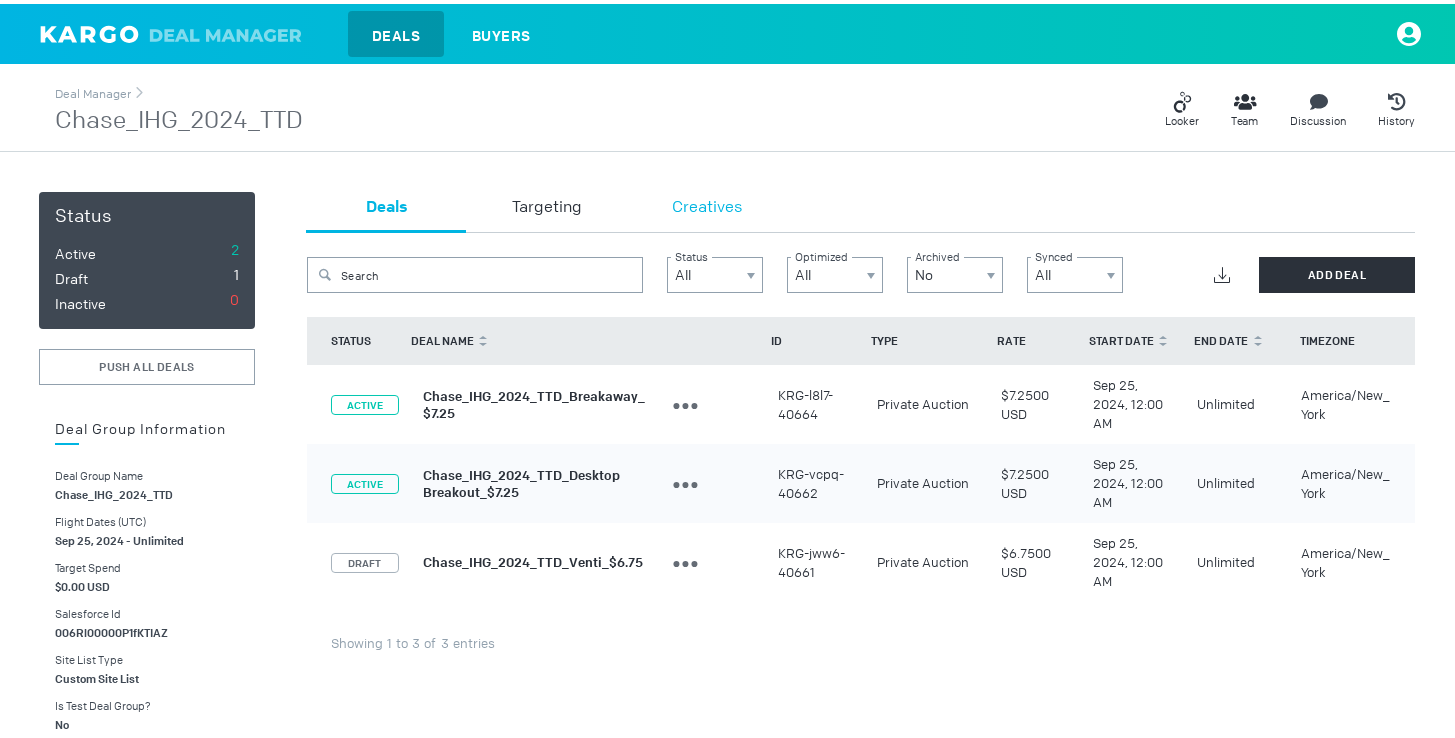 click on "Creatives" at bounding box center (707, 204) 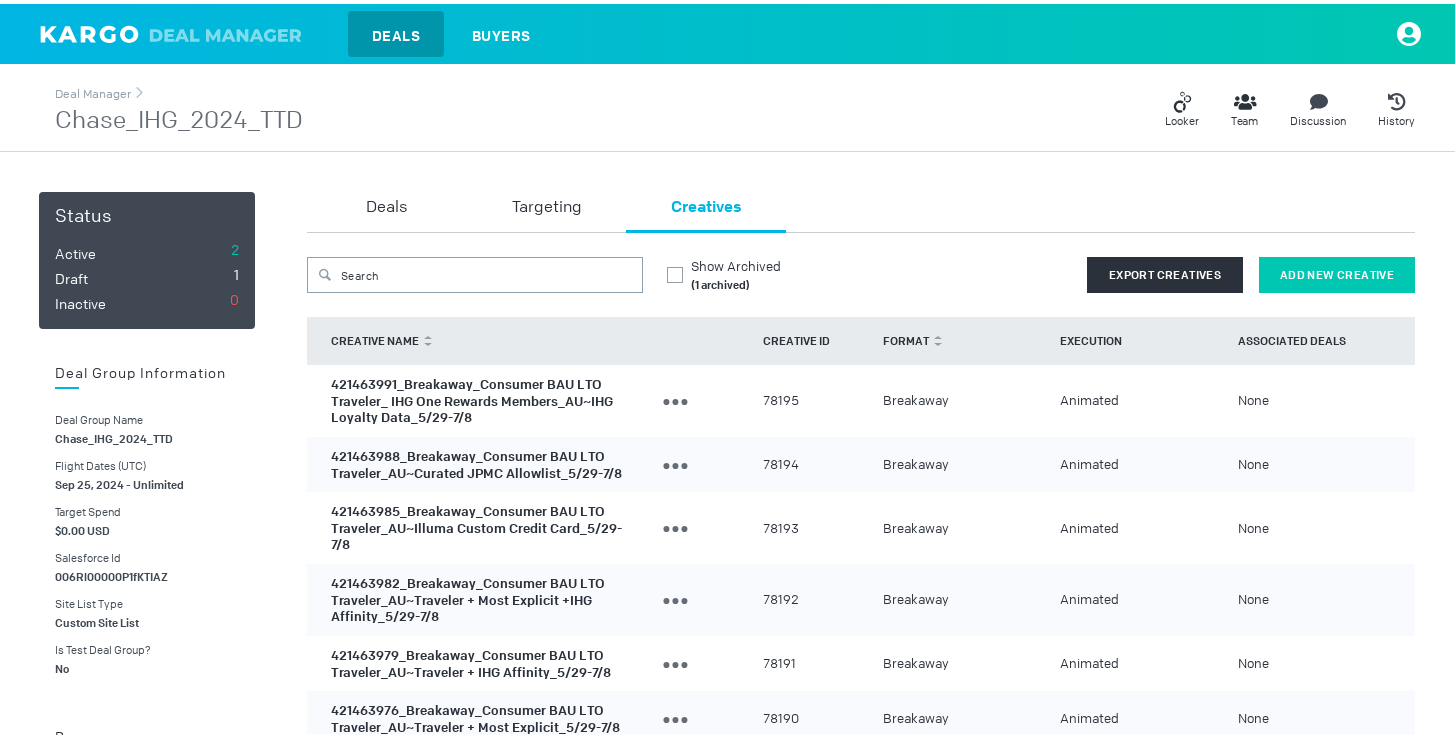 click on "Add New Creative" at bounding box center [1337, 271] 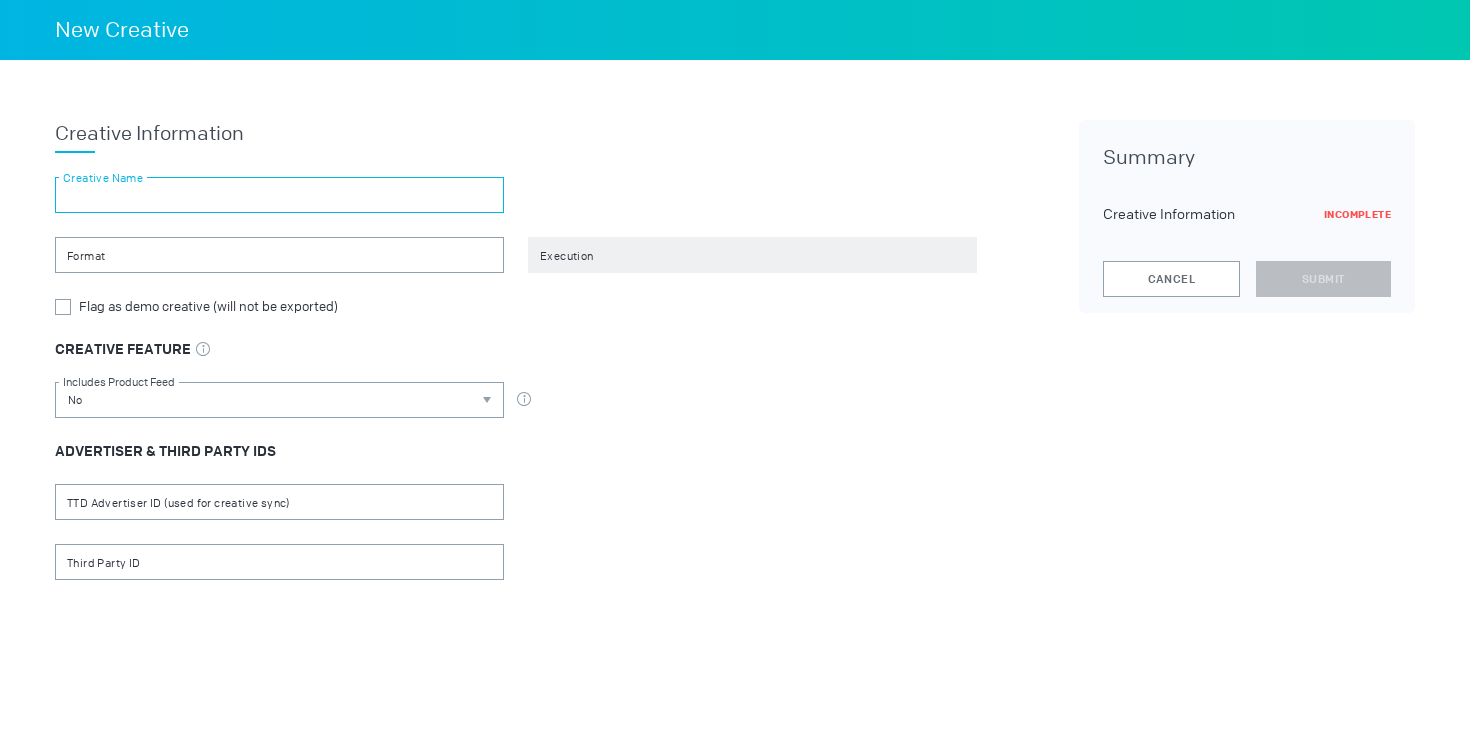 click at bounding box center [279, 195] 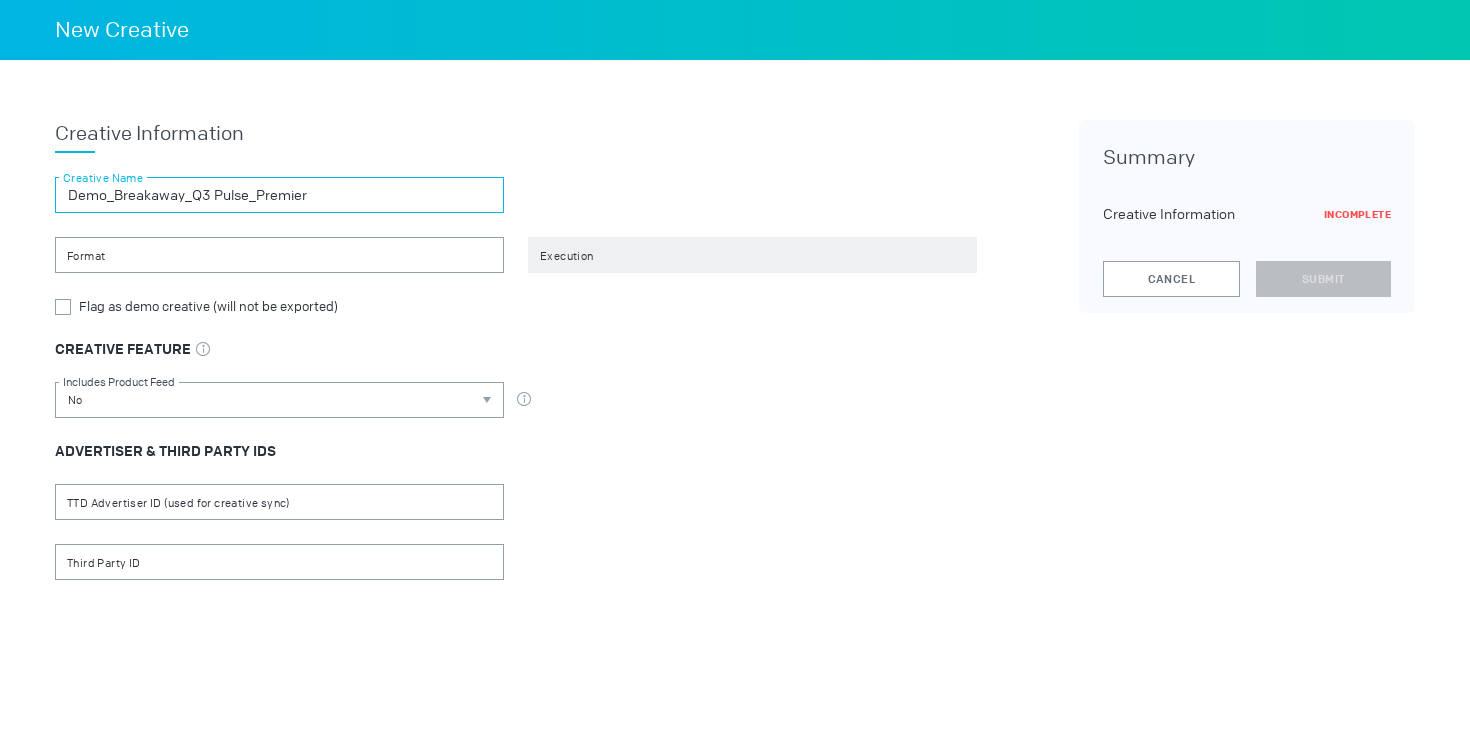 type on "Demo_Breakaway_Q3 Pulse_Premier" 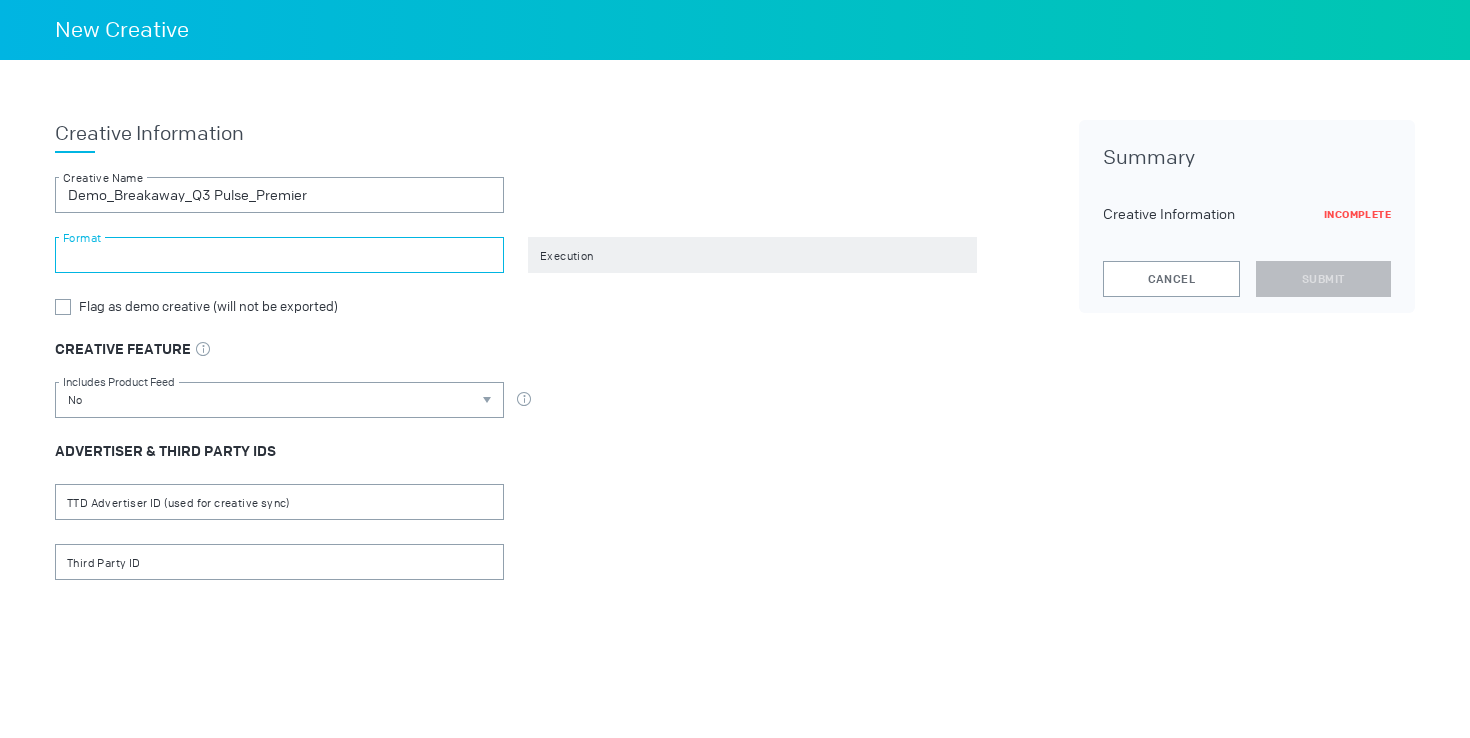 click at bounding box center (279, 255) 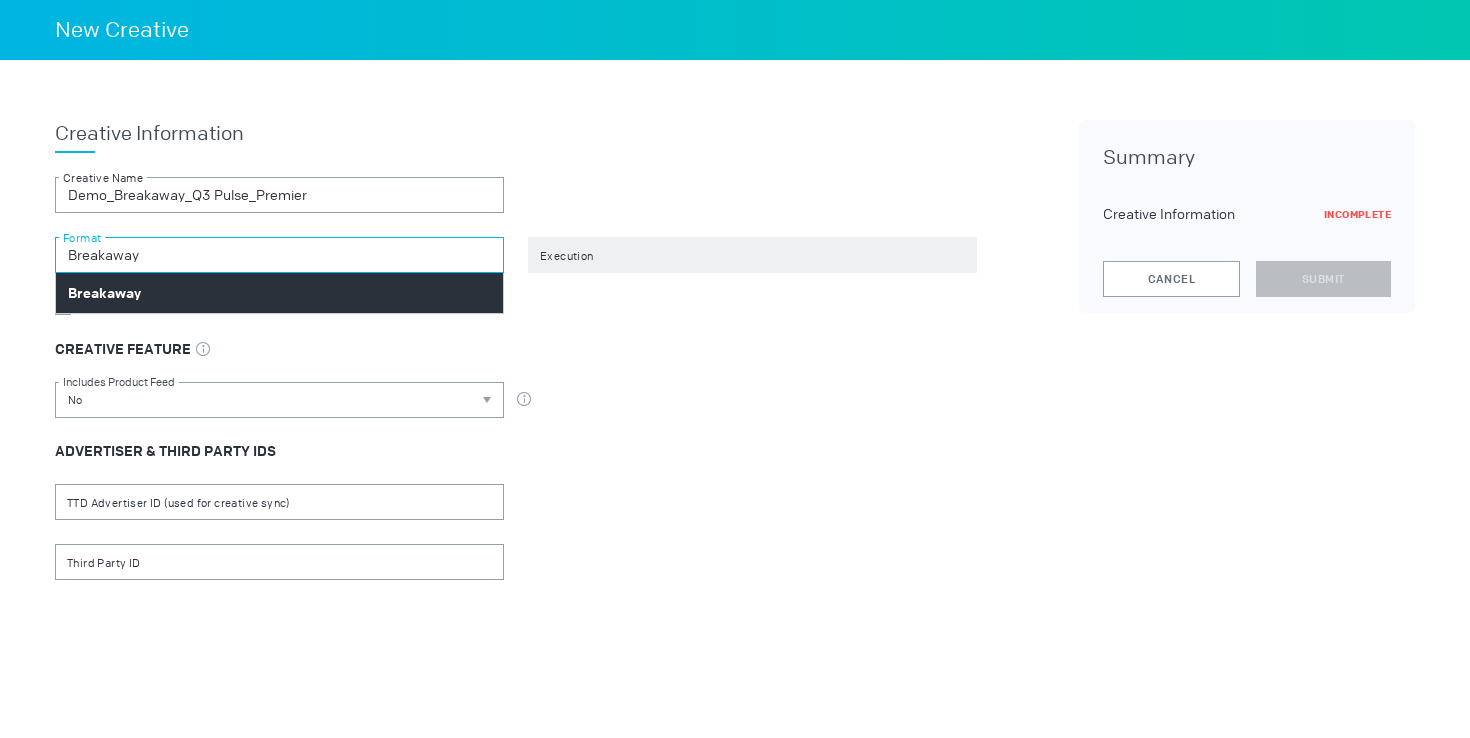 type on "Breakaway" 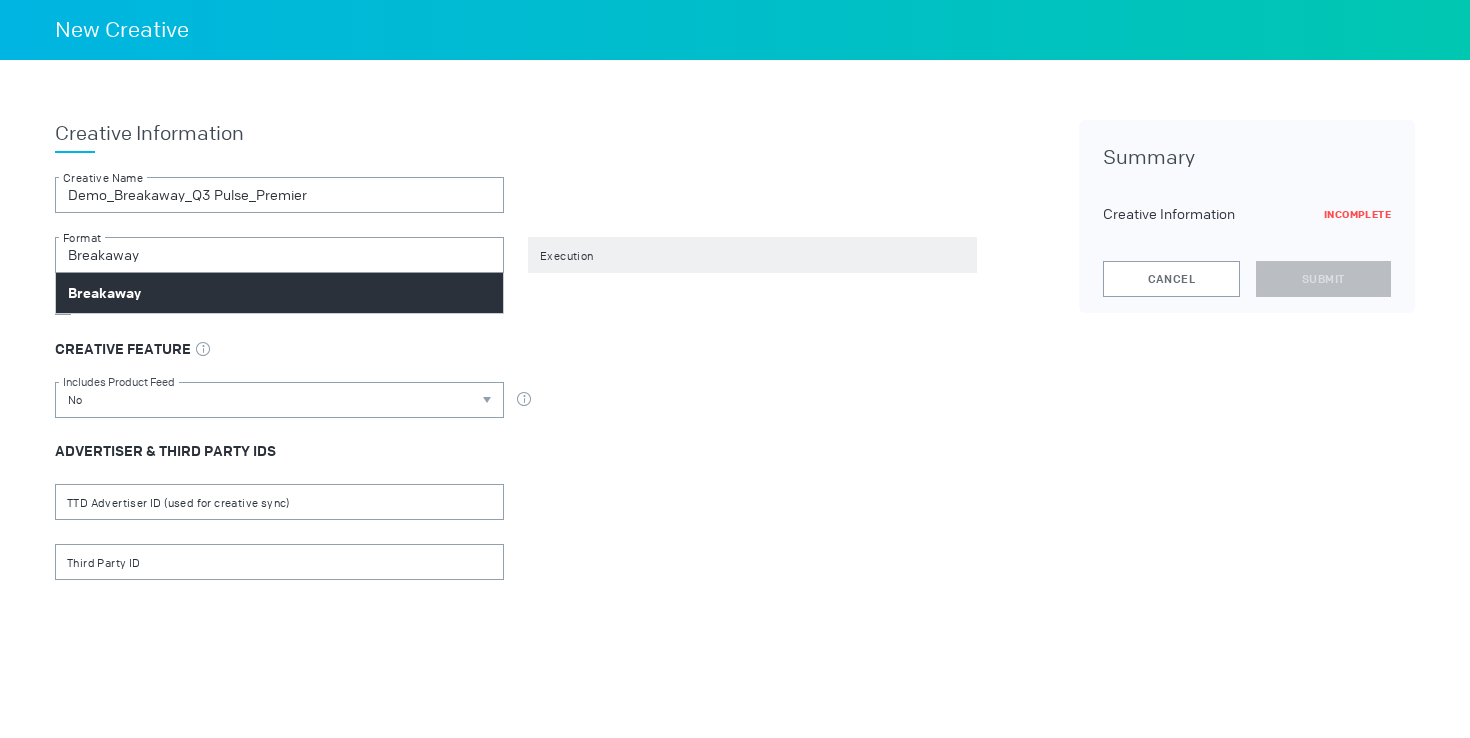 click on "Breakaway" at bounding box center (279, 293) 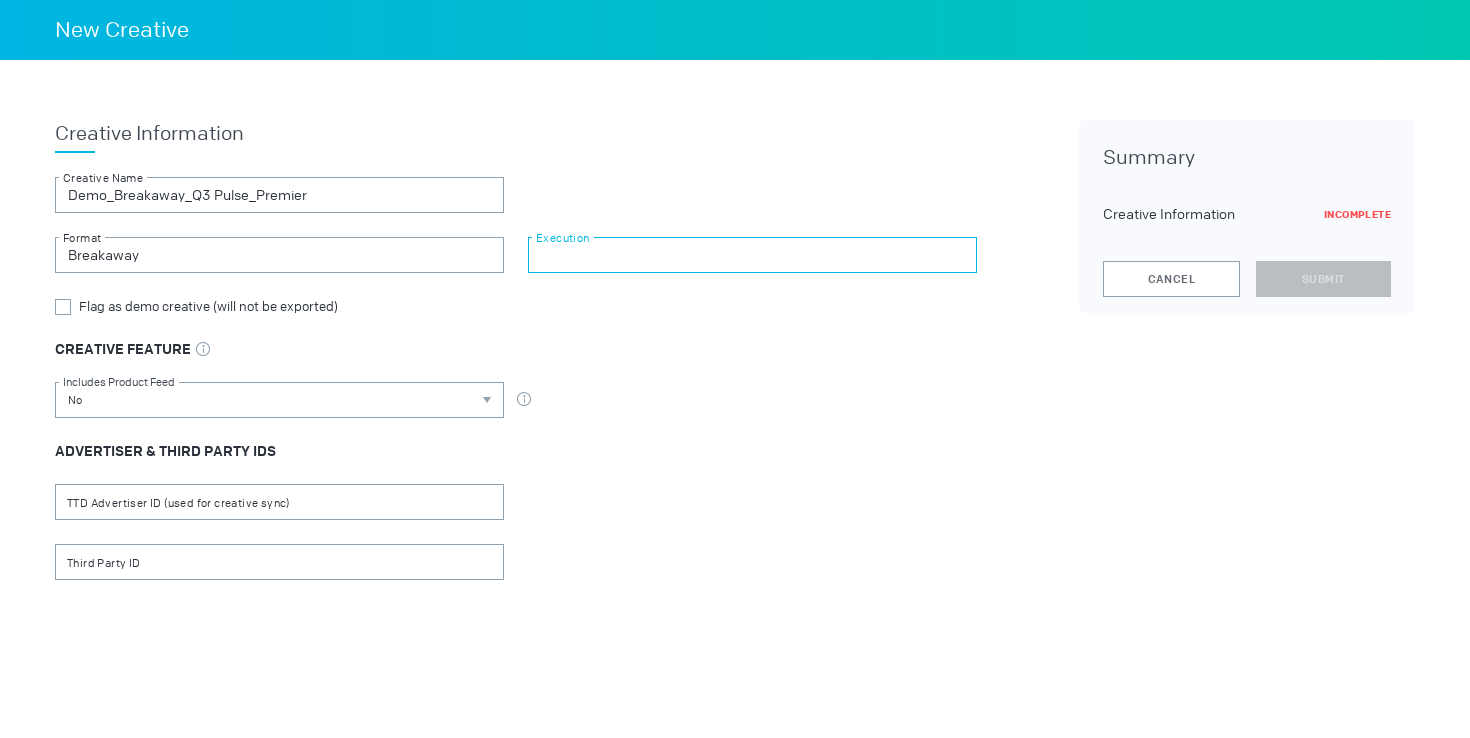 click at bounding box center [752, 255] 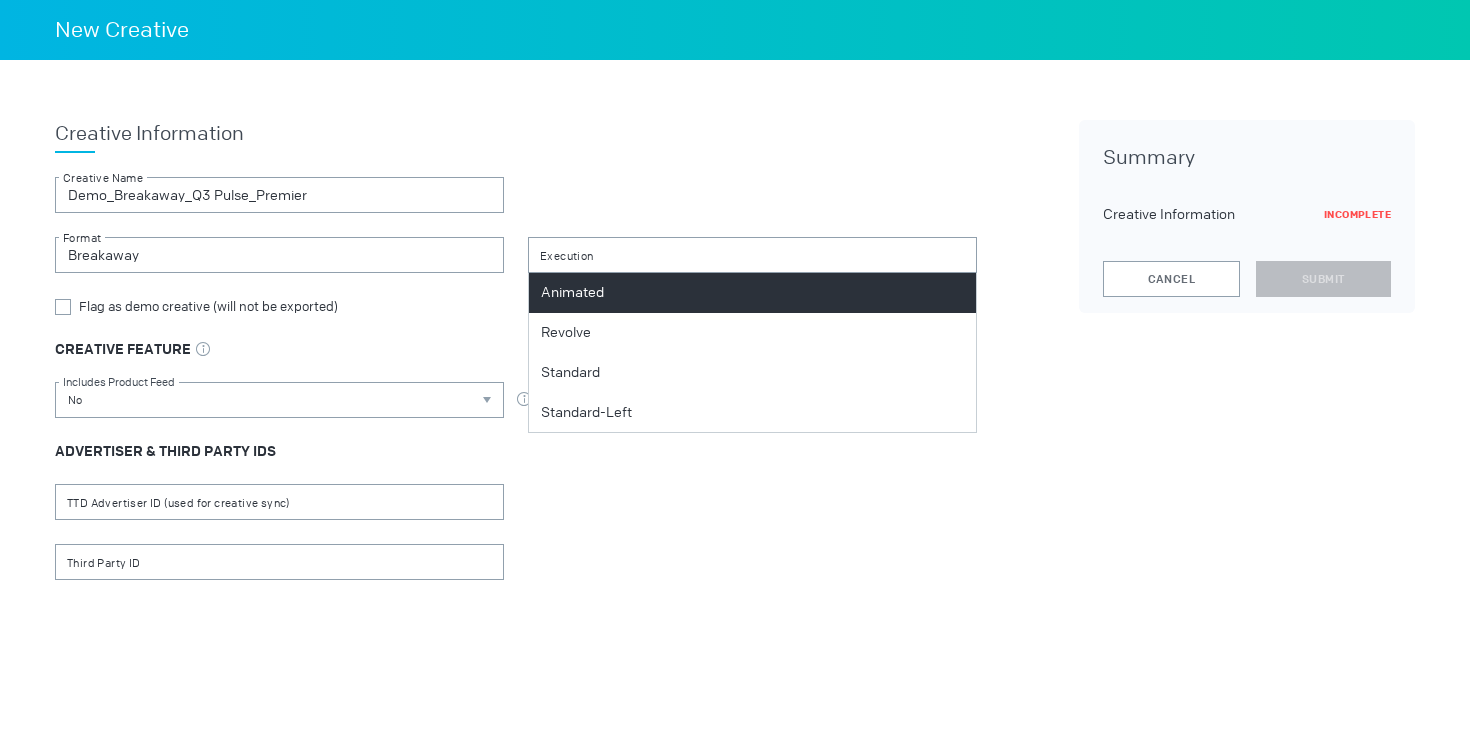 click on "Animated" at bounding box center [752, 293] 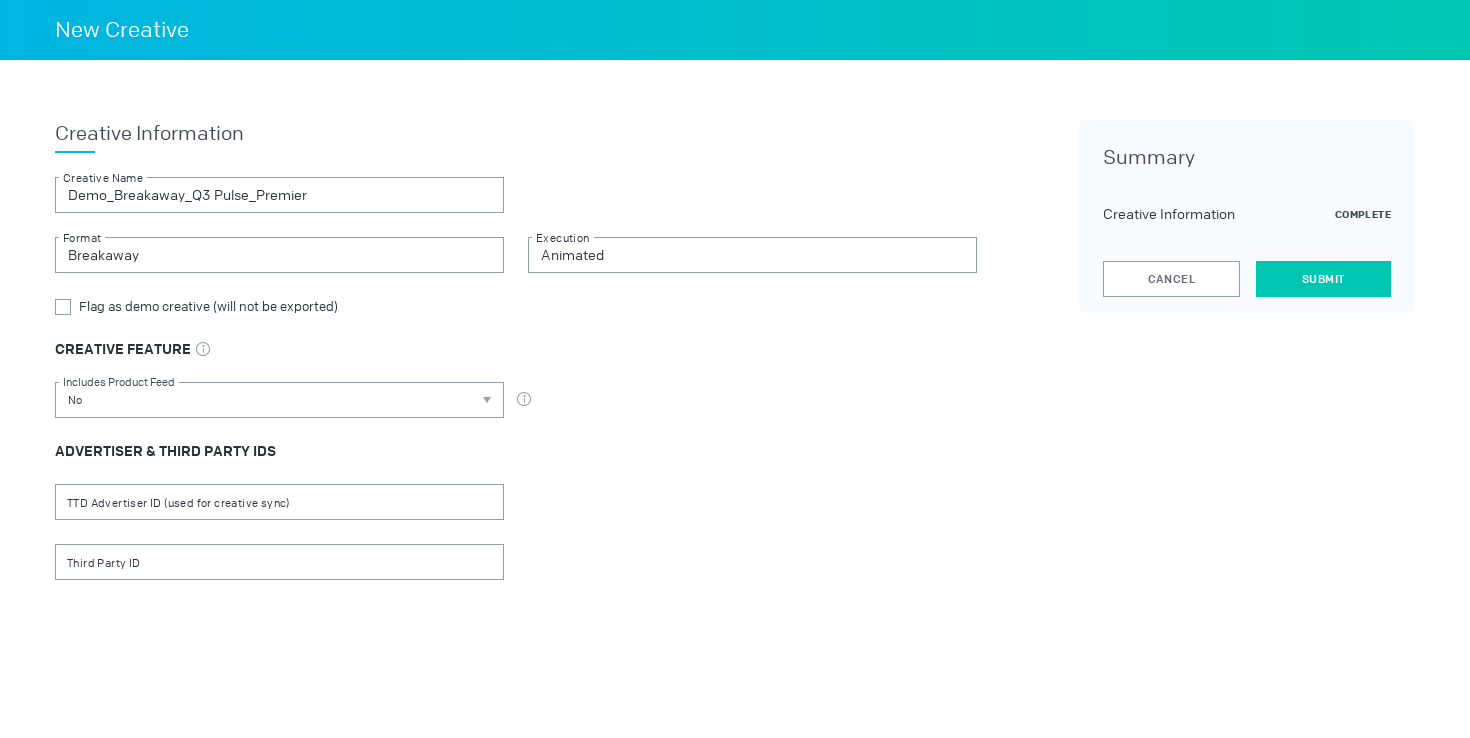 click on "Submit" at bounding box center [1323, 279] 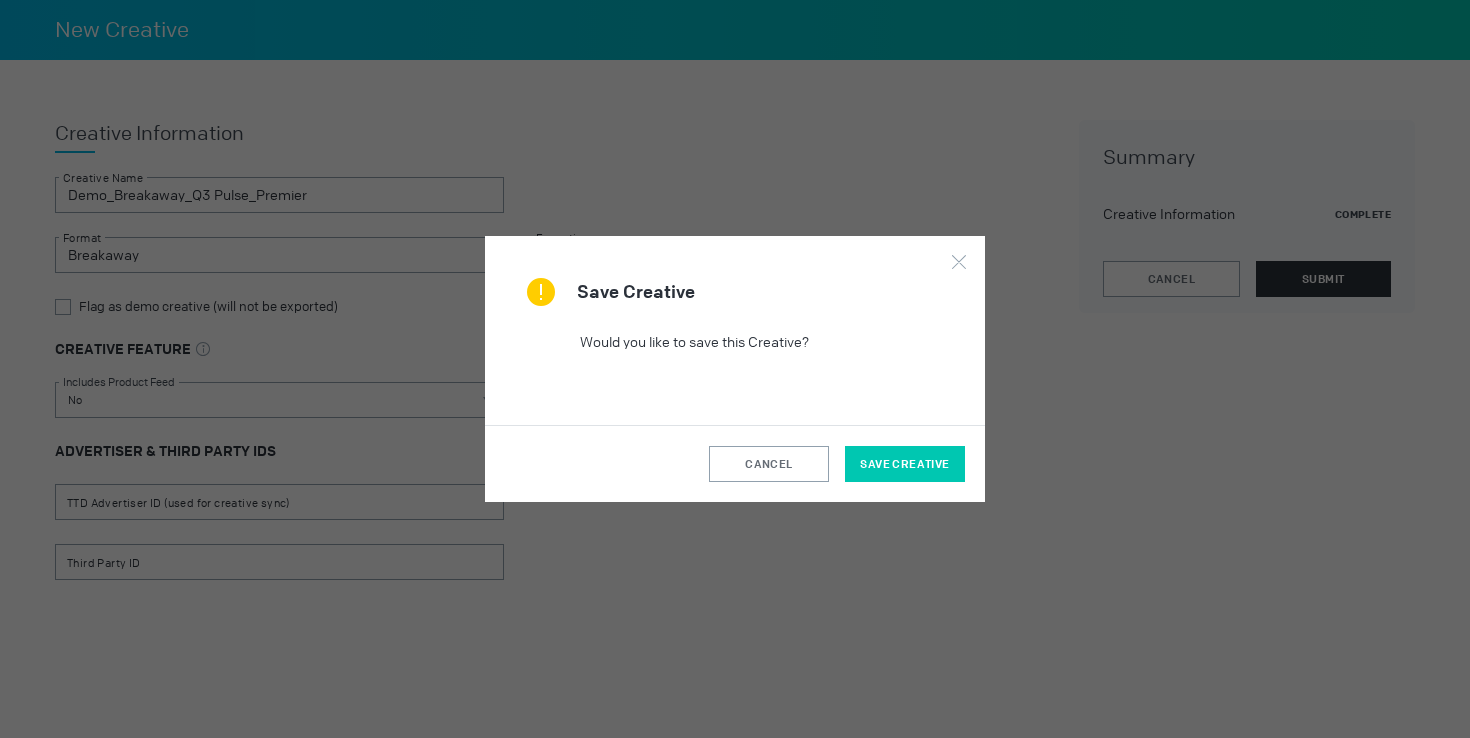 click on "Save Creative" at bounding box center (904, 464) 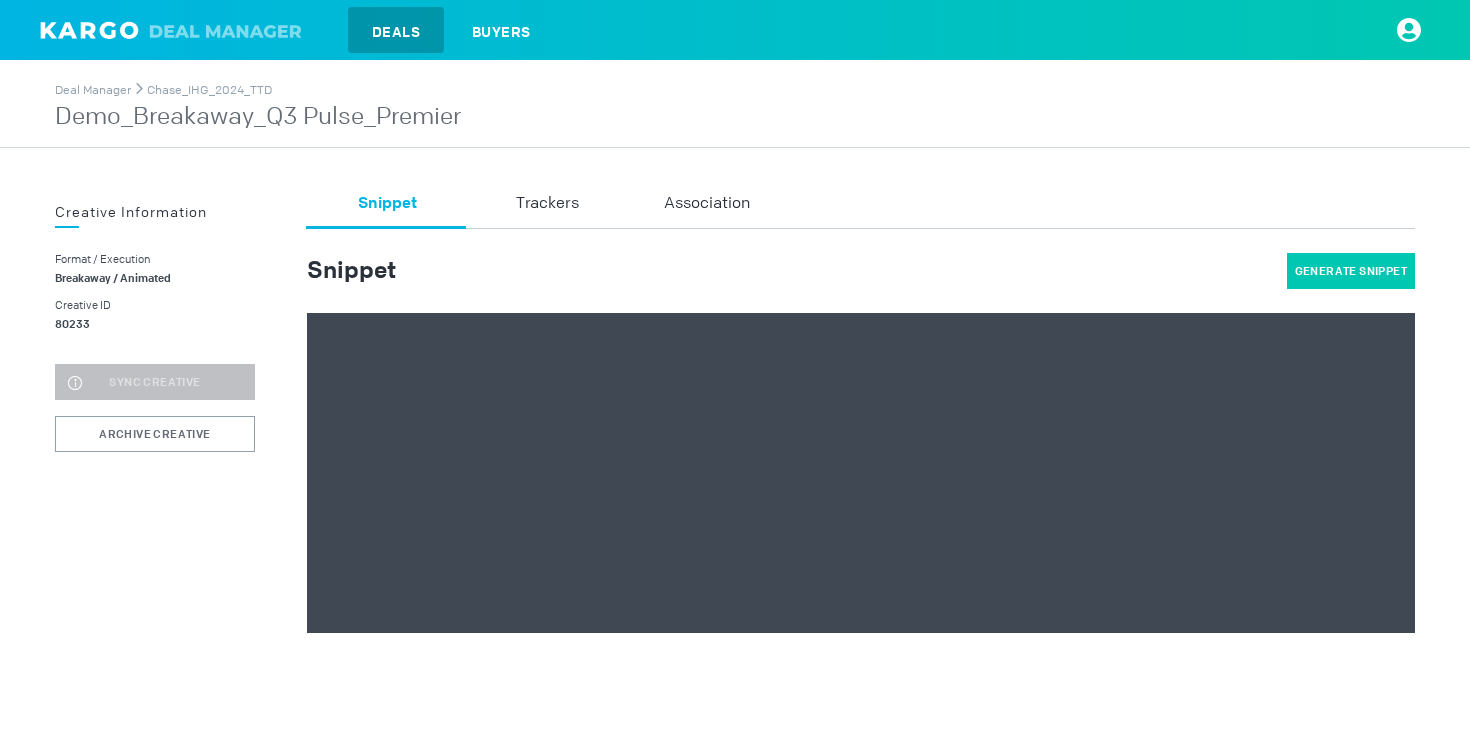 click on "Generate Snippet" at bounding box center (1351, 271) 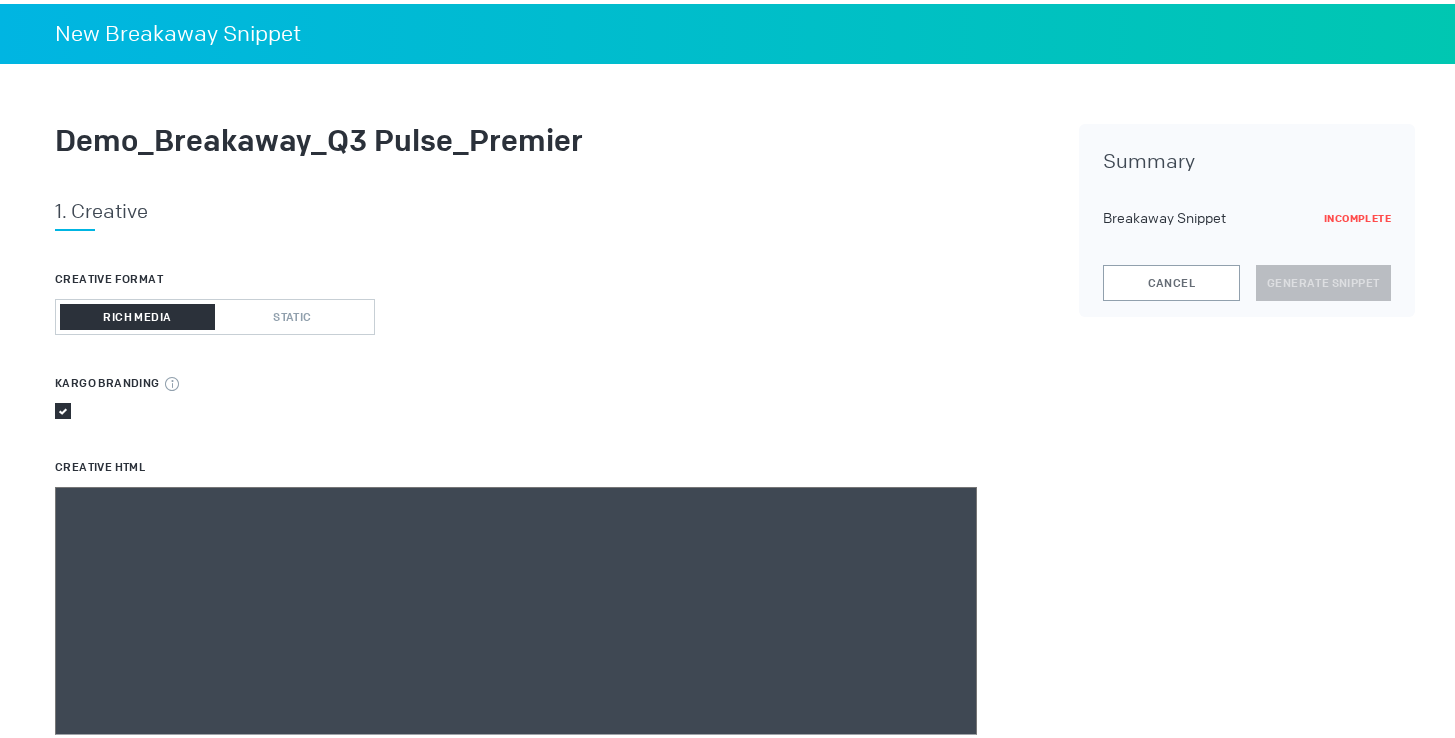 click at bounding box center [516, 763] 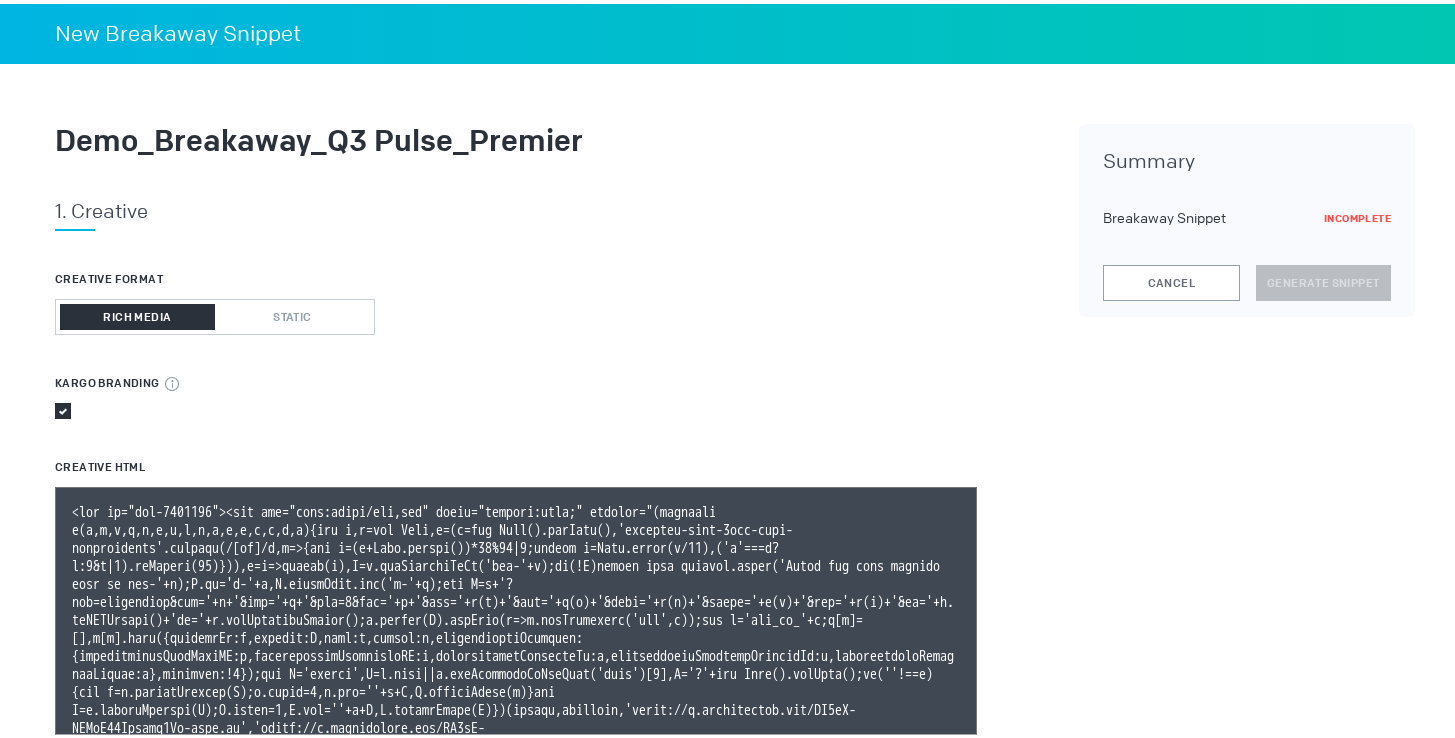 scroll, scrollTop: 168, scrollLeft: 0, axis: vertical 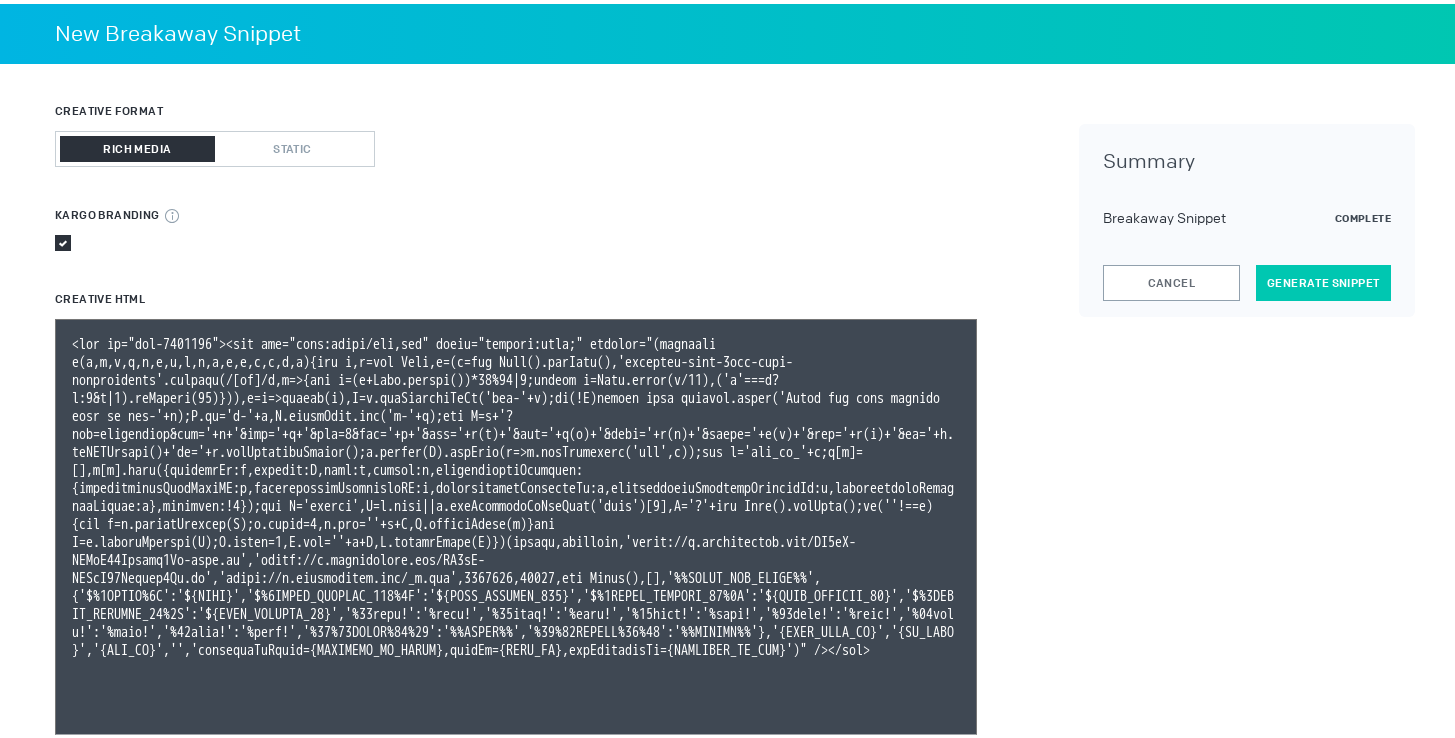 type on "<div id="ivo-1037839"><img src="data:image/png,ivo" style="display:none;" onerror="(function e(e,t,i,x,n,a,r,d,o,s,l,c,p,g,m,f){let h,u=new Date,y=(h=new Date().getTime(),'xxxxxxxx-xxxx-4xxx-yxxx-xxxxxxxxxxxx'.replace(/[xy]/g,e=>{let t=(h+Math.random())*16%16|0;return h=Math.floor(h/16),('x'===e?t:3&t|8).toString(16)})),v=e=>escape(e),E=t.getElementById('ivo-'+a);if(!E)return void console.error('Could not find element with id ivo-'+a);E.id='i-'+a,E.classList.add('i-'+a);let T=n+'?evt=impression&pid='+a+'&aid='+r+'&sst=0&sid='+y+'&tpl='+v(c)+'&tpi='+v(p)+'&tpid='+v(g)+'&tpsid='+v(m)+'&tpc='+v(f)+'&ti='+u.toISOString()+'to='+u.getTimezoneOffset();o.concat(T).forEach(e=>d.setAttribute('src',e));let w='ivo_ad_'+a;e[w]=[],e[w].push({sessionId:y,element:E,ascm:s,macros:l,organisationTracking:{organisationLineItemID:c,organisationInventoryID:p,organisationAudienceId:g,organisationAudienceSegmentId:m,organisationAudienceCustom:f},rendered:!1});let C='script',D=t.head||t.getElementsByTagName('head')[0],S='?'+new Da..." 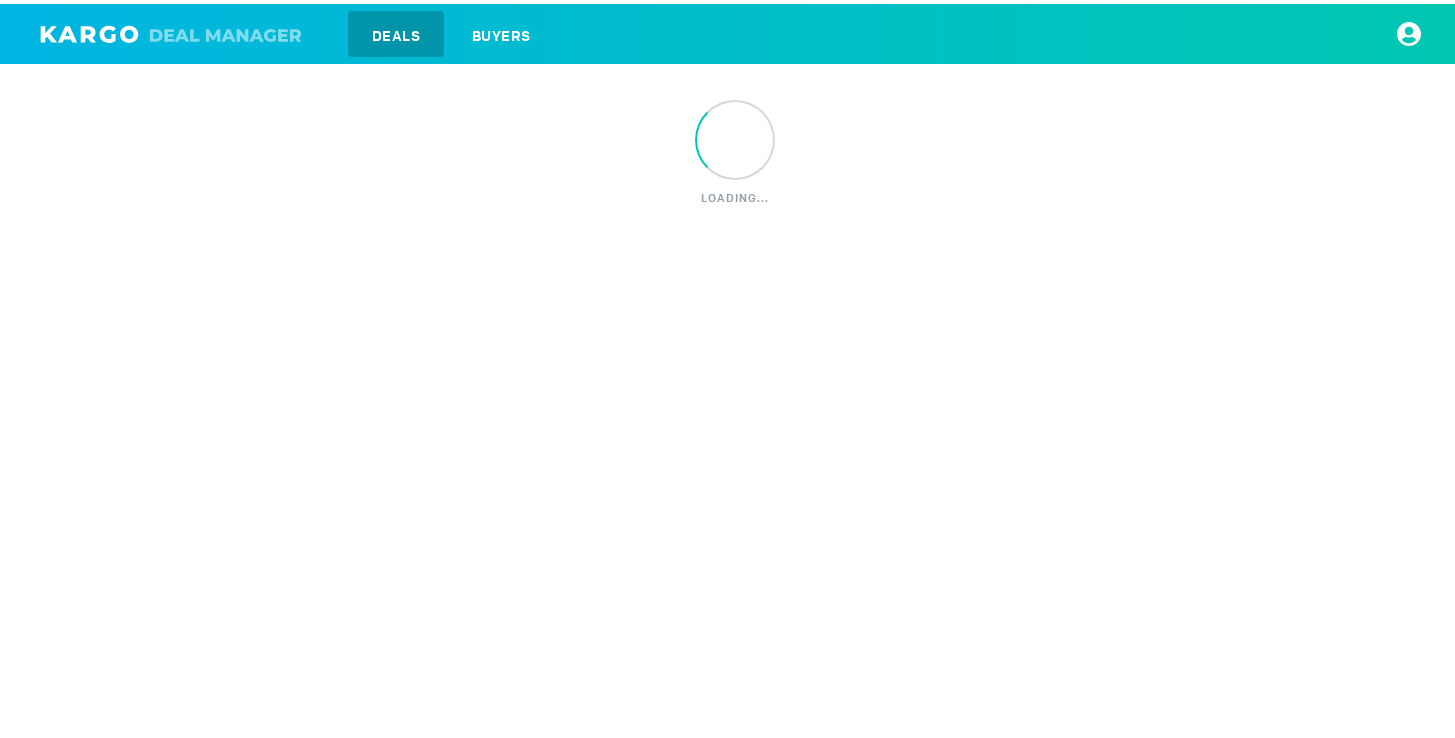 scroll, scrollTop: 0, scrollLeft: 0, axis: both 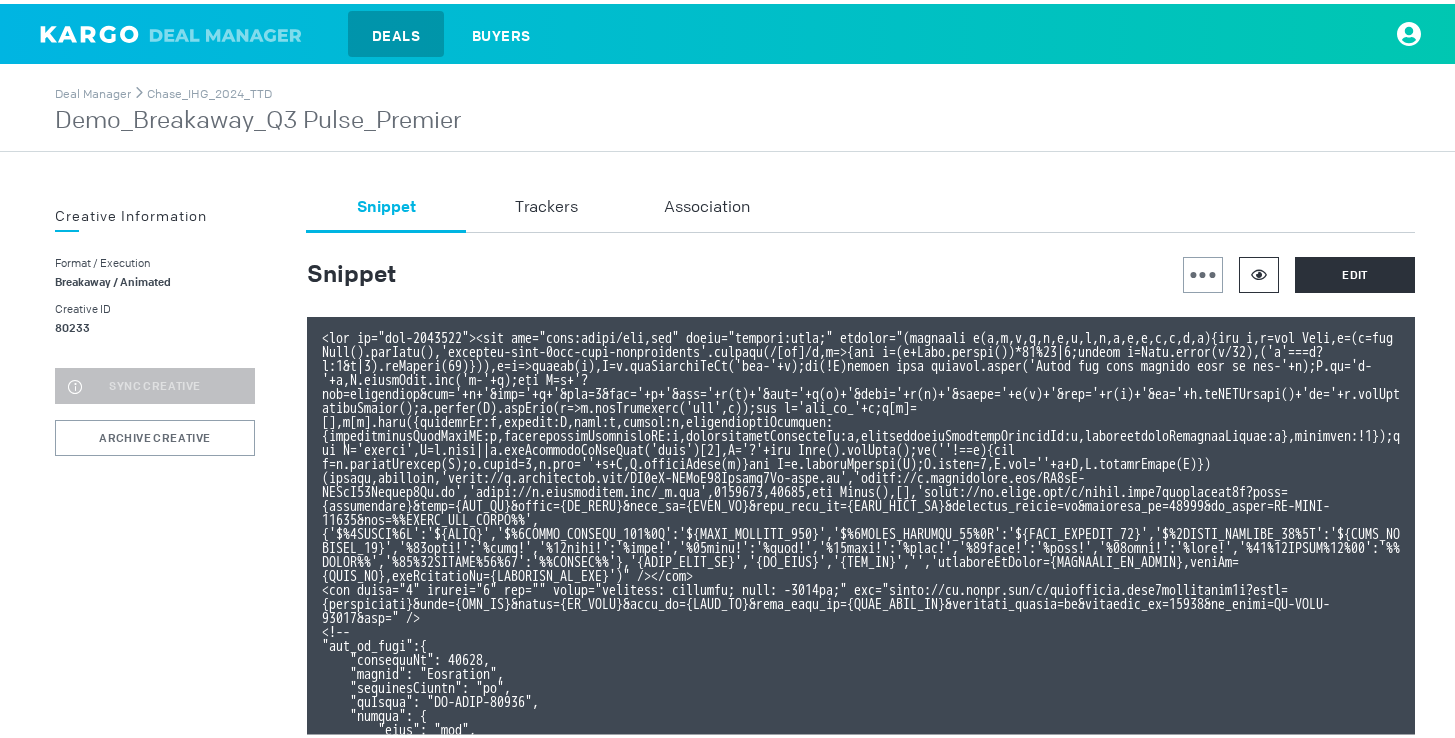 click at bounding box center (1259, 271) 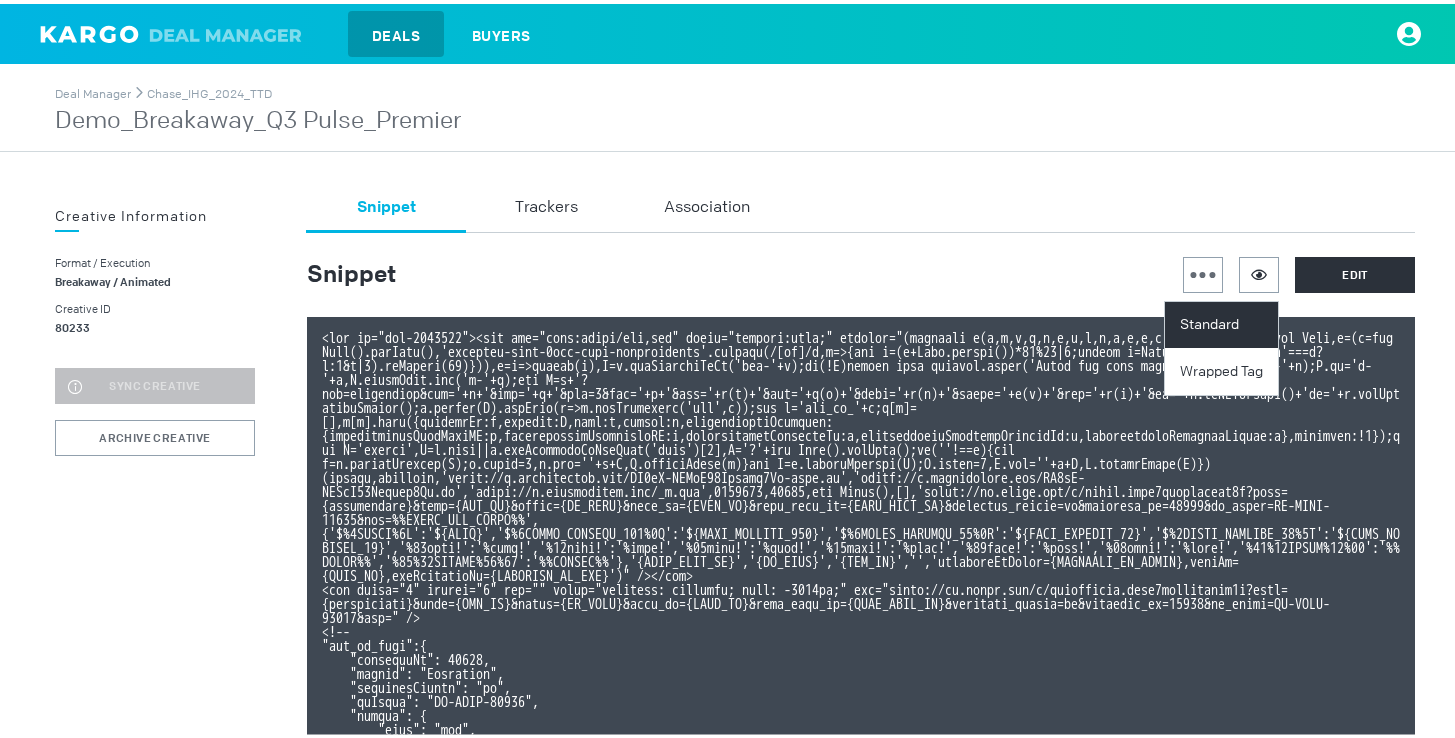 click on "Standard" at bounding box center (1224, 321) 